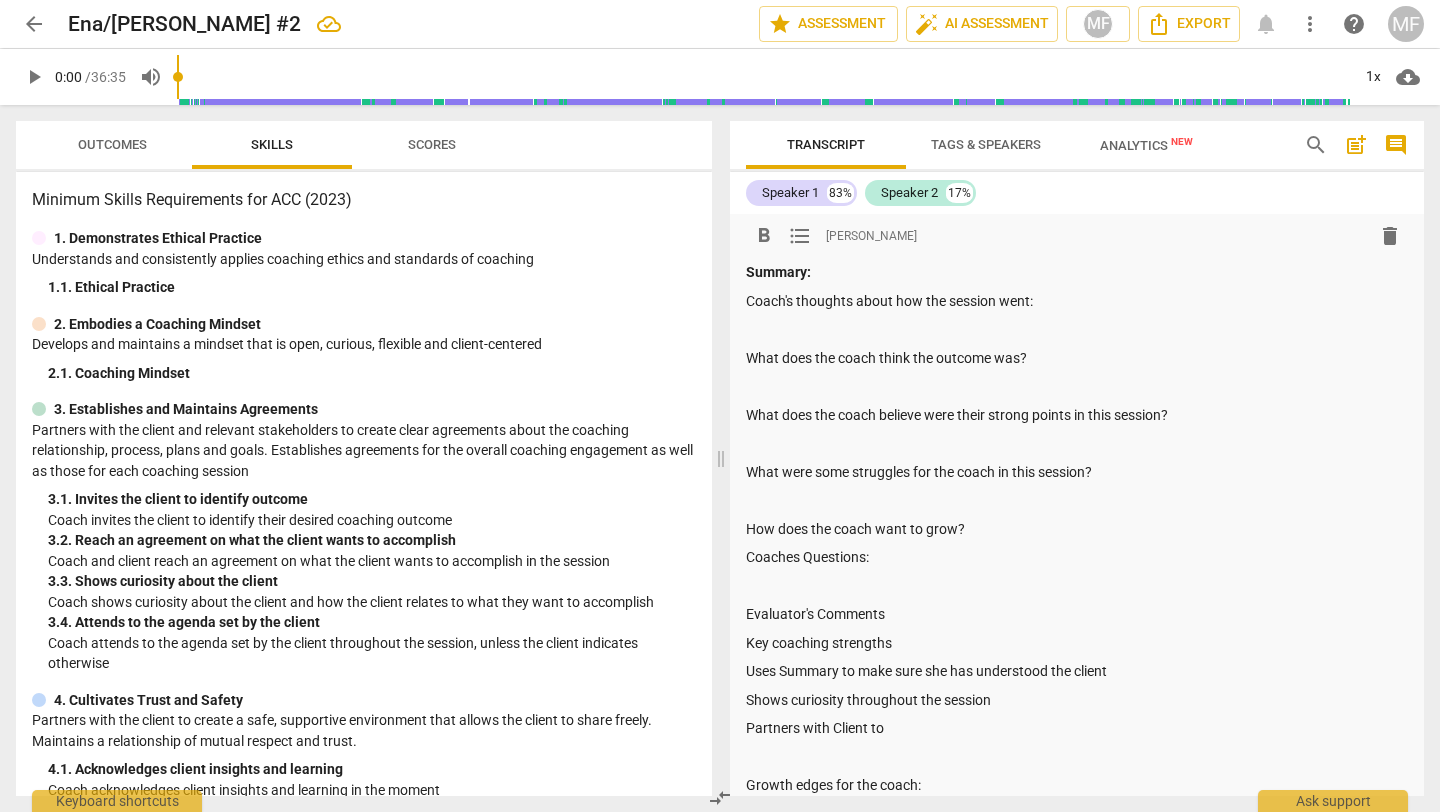 scroll, scrollTop: 0, scrollLeft: 0, axis: both 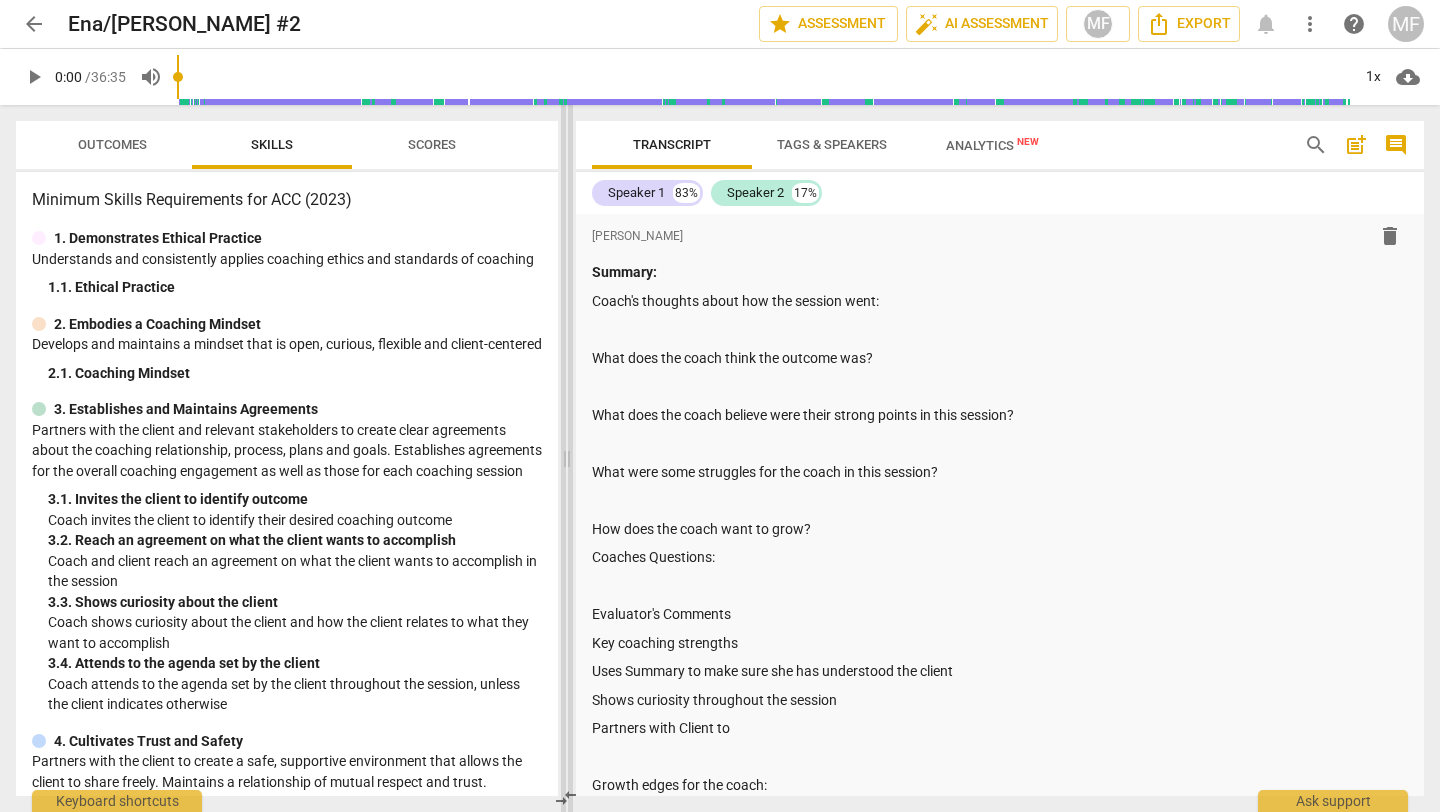 drag, startPoint x: 719, startPoint y: 462, endPoint x: 565, endPoint y: 460, distance: 154.01299 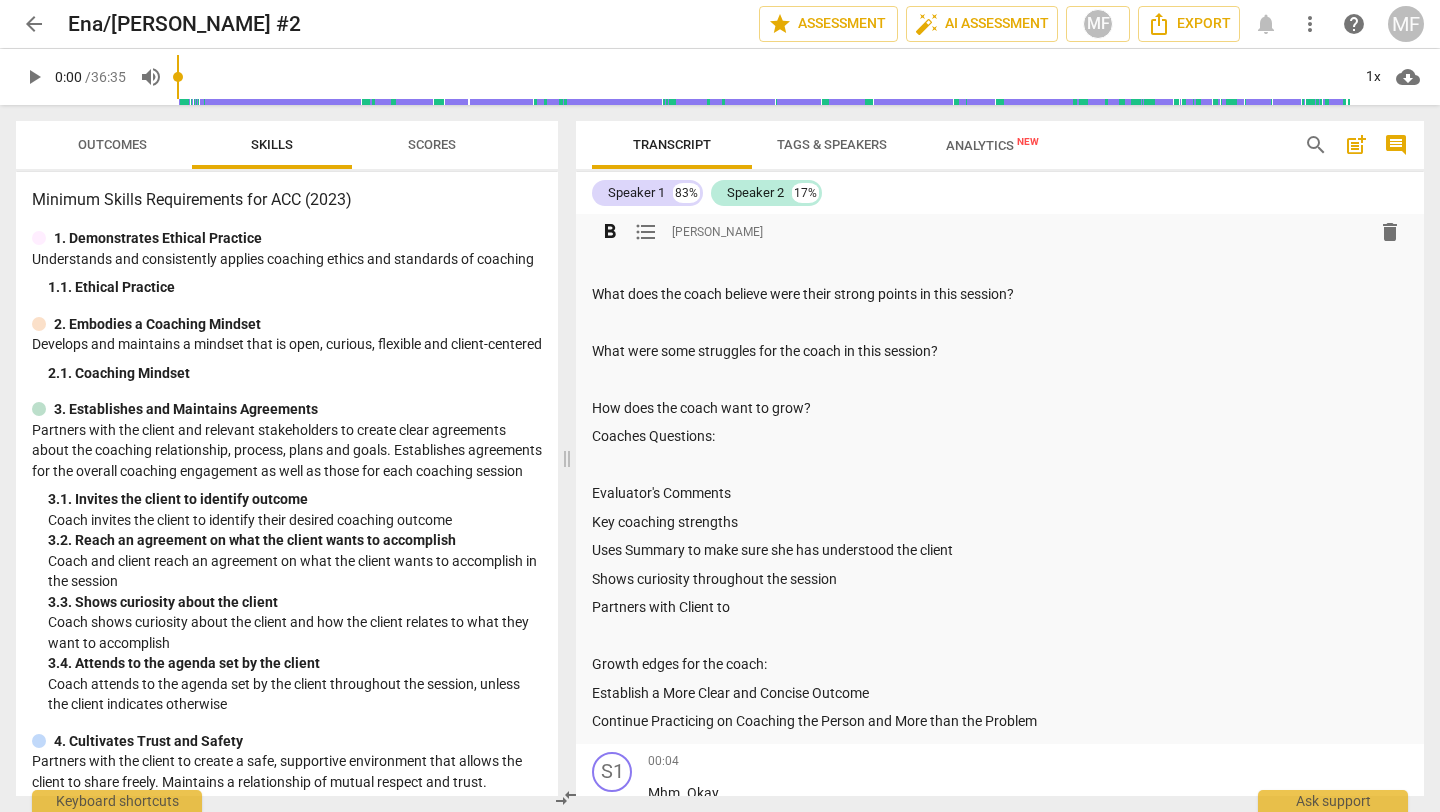 scroll, scrollTop: 157, scrollLeft: 0, axis: vertical 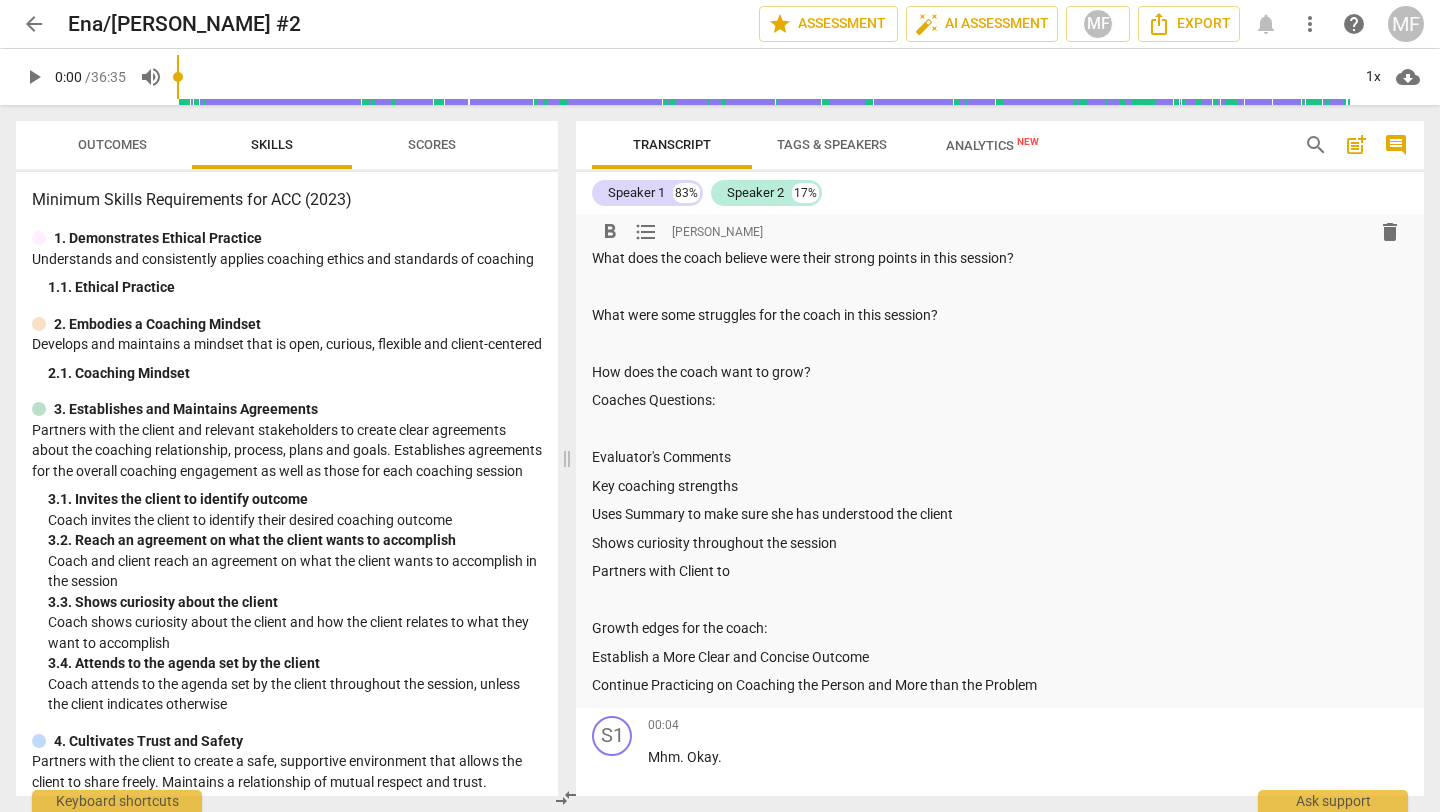 click on "Key coaching strengths" at bounding box center (1000, 486) 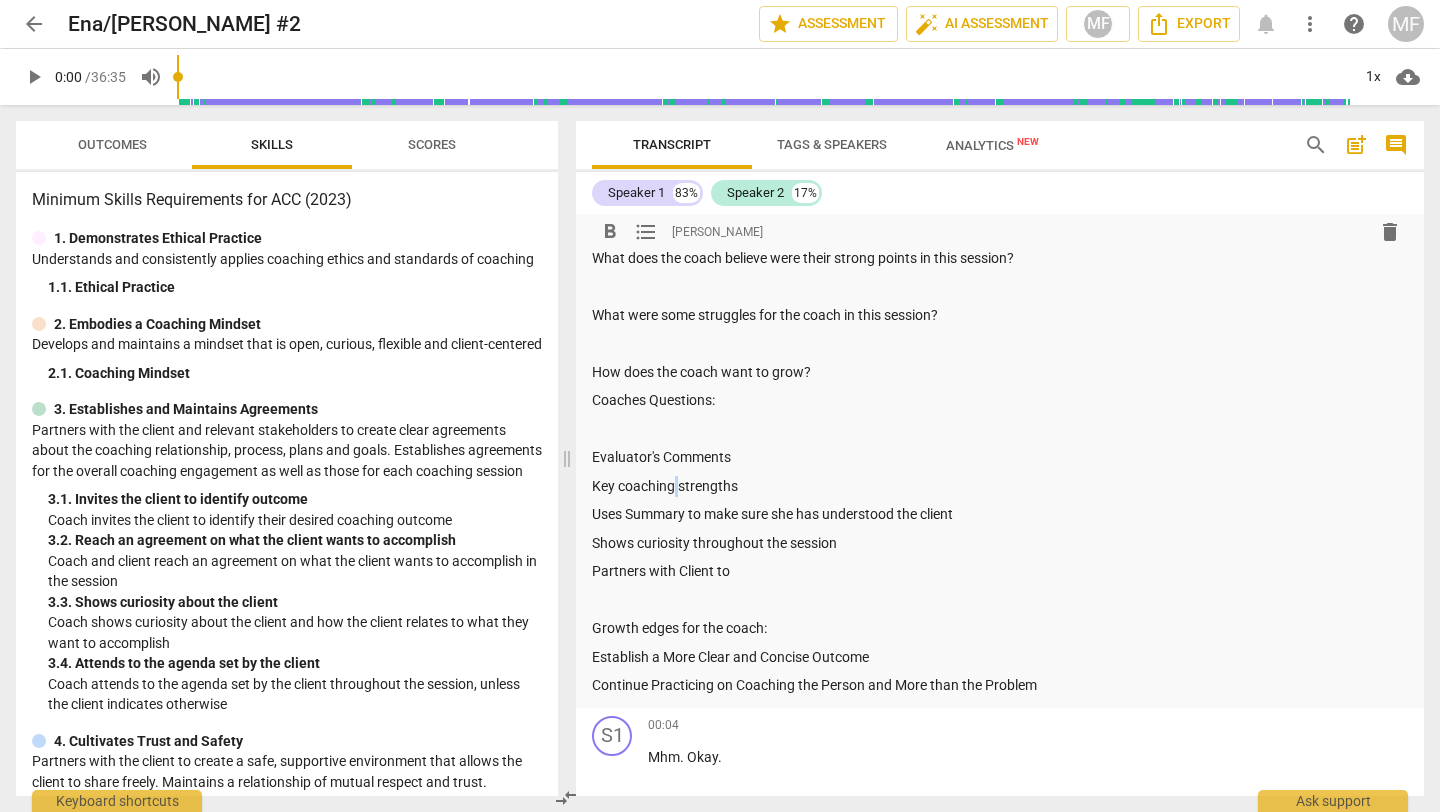 click on "Key coaching strengths" at bounding box center (1000, 486) 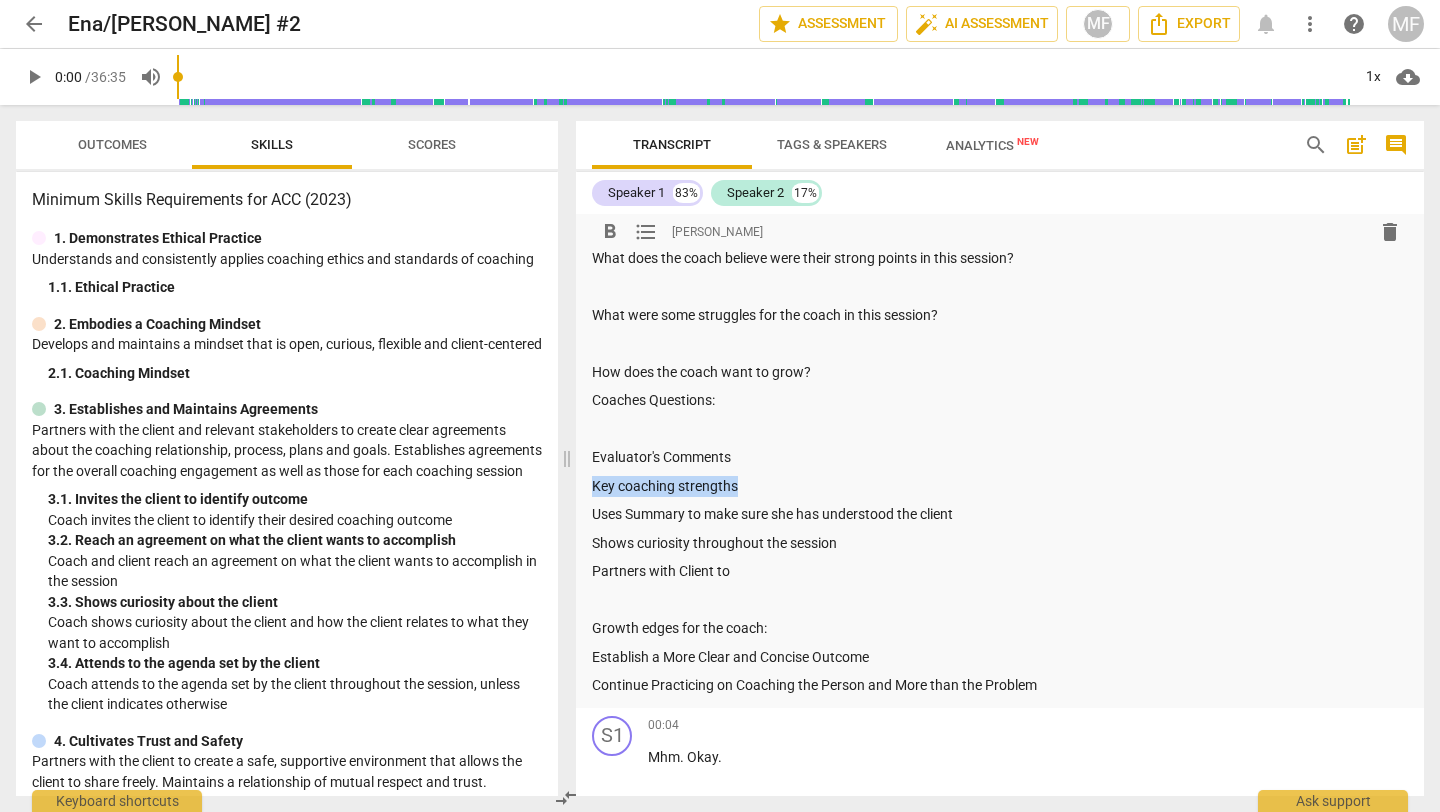 click on "Key coaching strengths" at bounding box center [1000, 486] 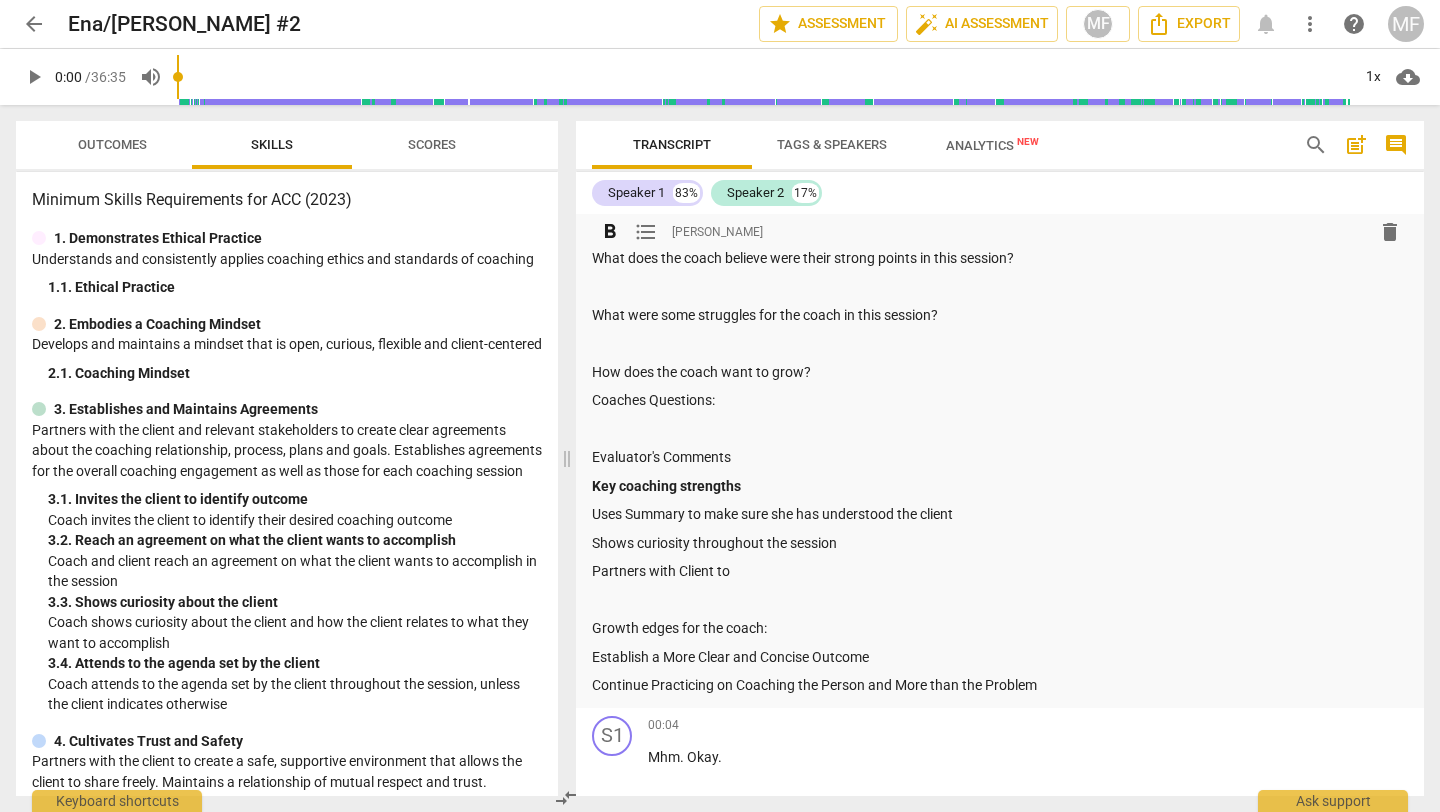 click on "Growth edges for the coach:" at bounding box center [1000, 628] 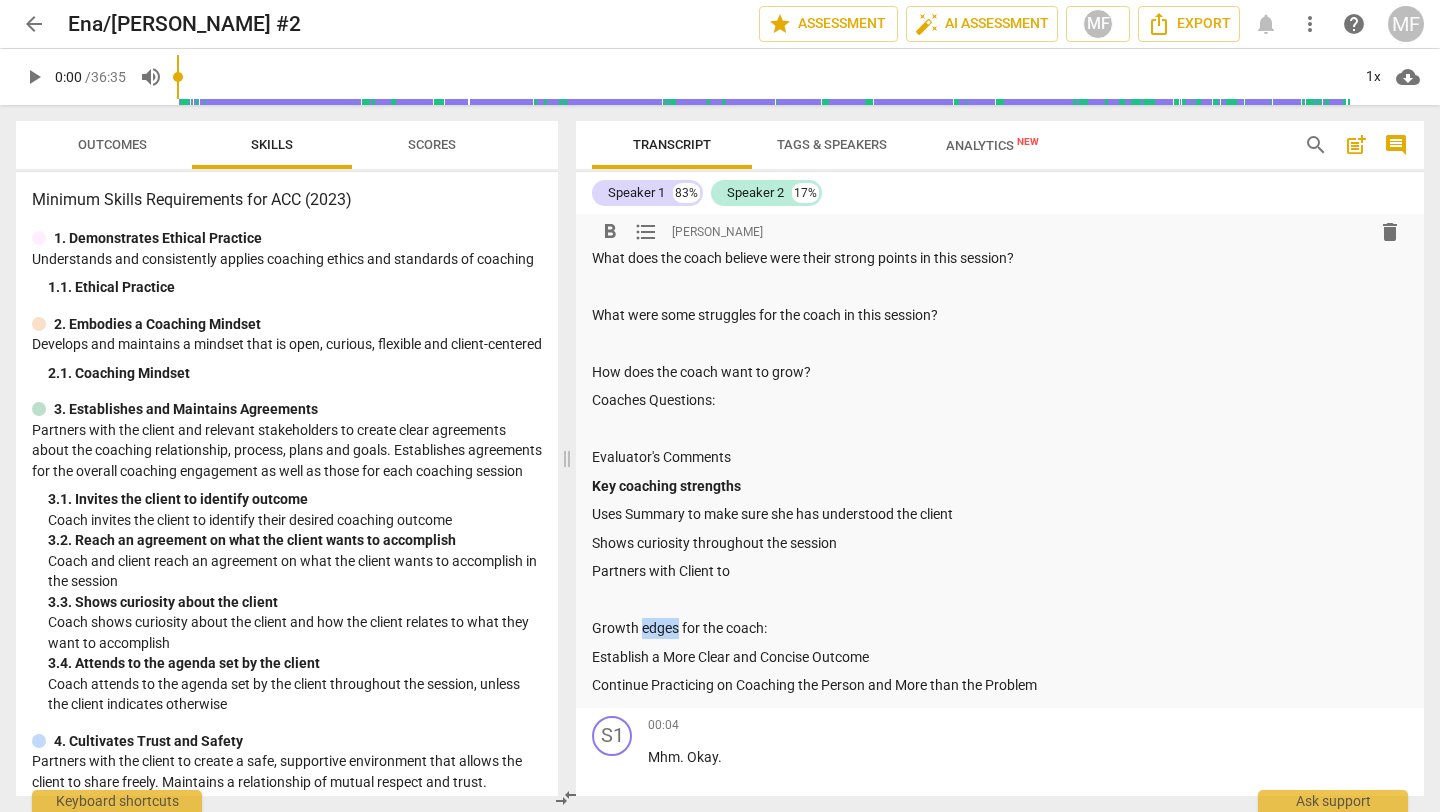 click on "Growth edges for the coach:" at bounding box center [1000, 628] 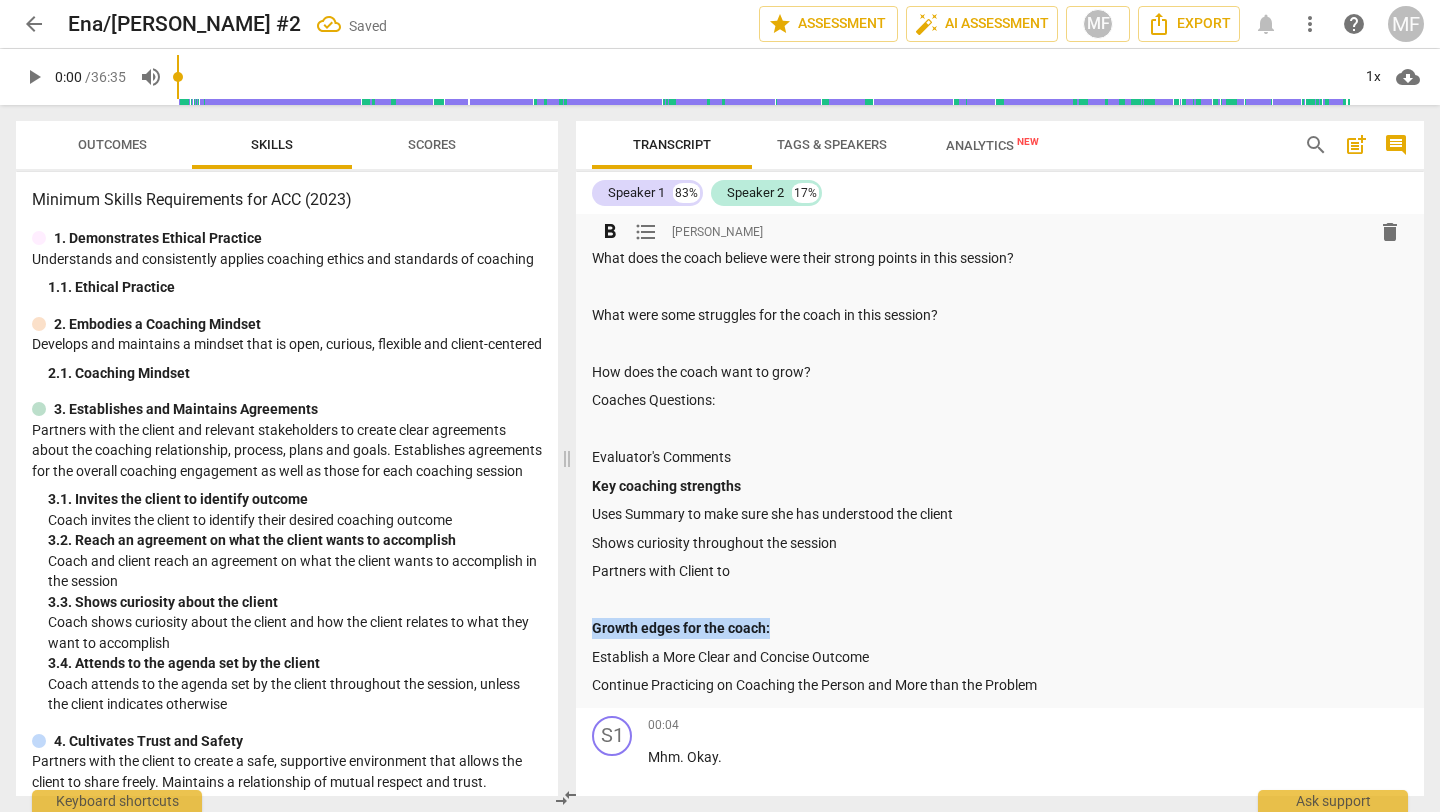 scroll, scrollTop: 0, scrollLeft: 0, axis: both 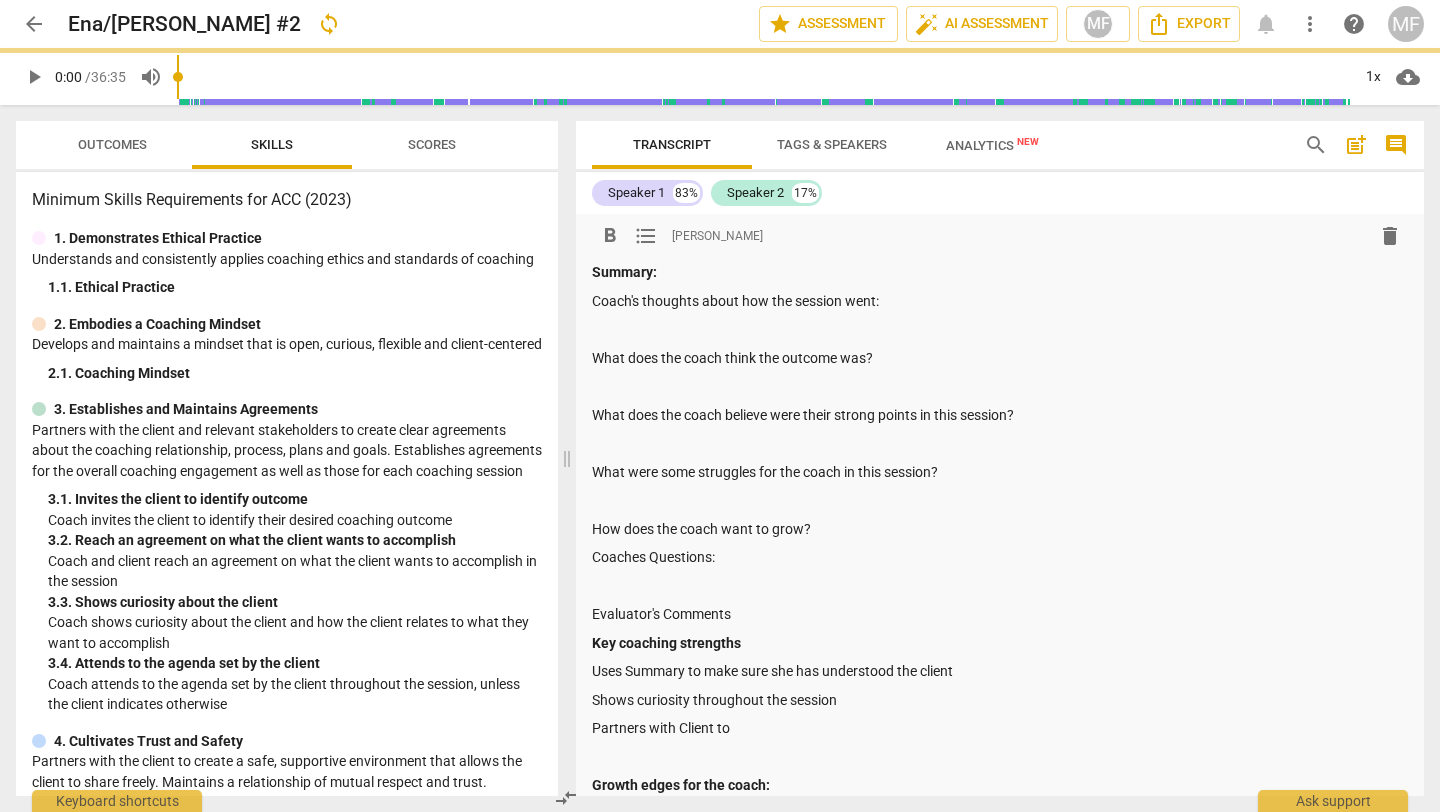 click on "Coach's thoughts about how the session went:" at bounding box center [1000, 301] 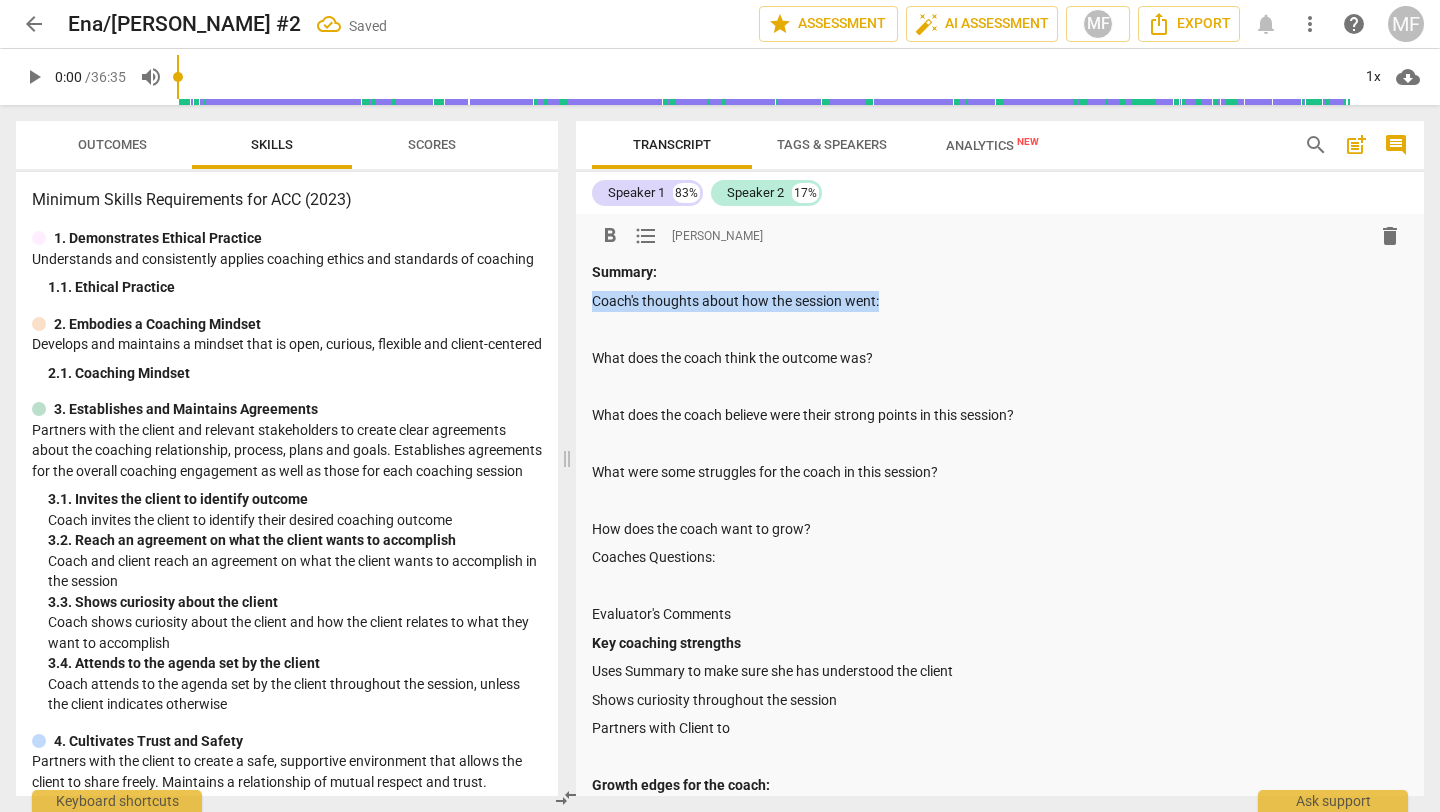 click on "Coach's thoughts about how the session went:" at bounding box center (1000, 301) 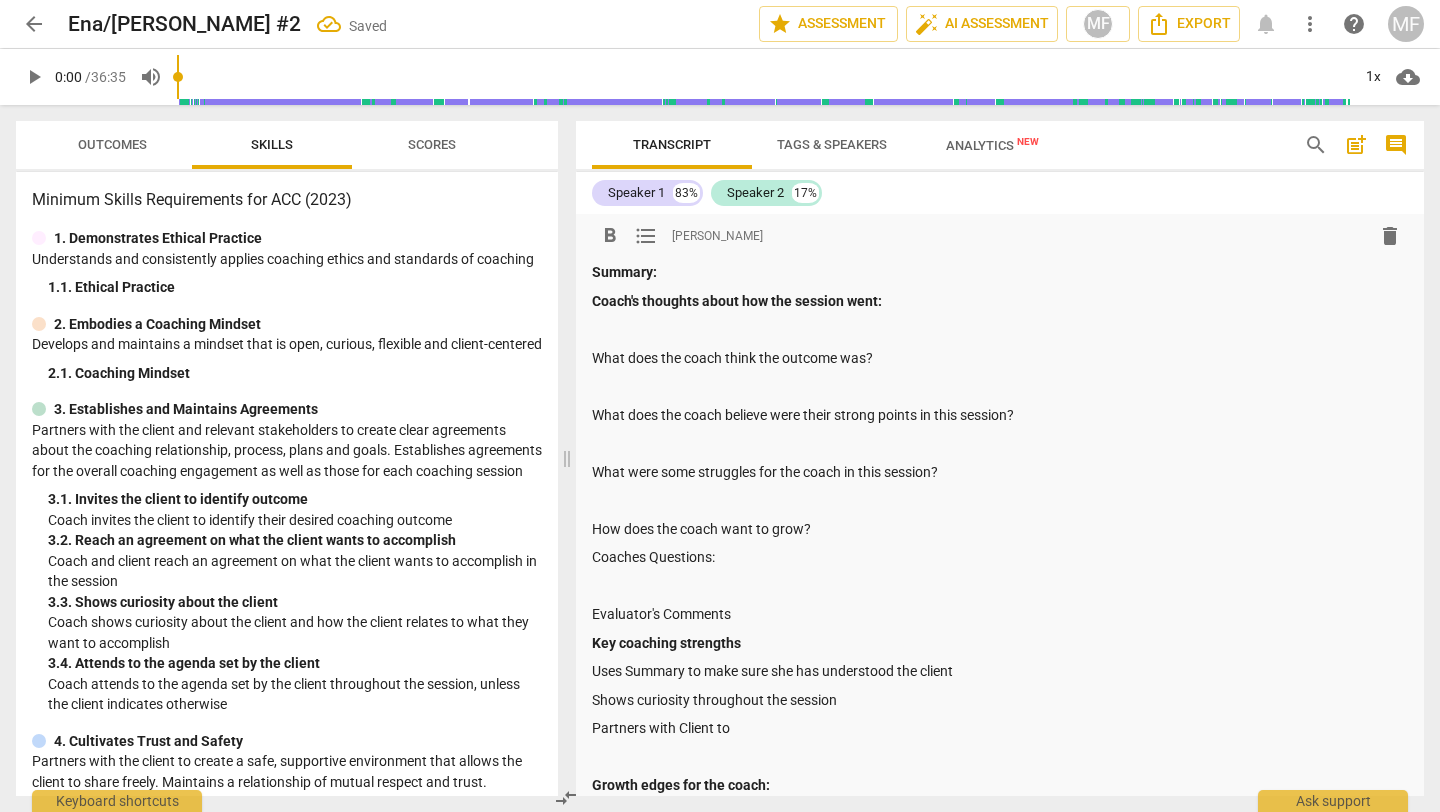 click on "What does the coach think the outcome was?" at bounding box center [1000, 358] 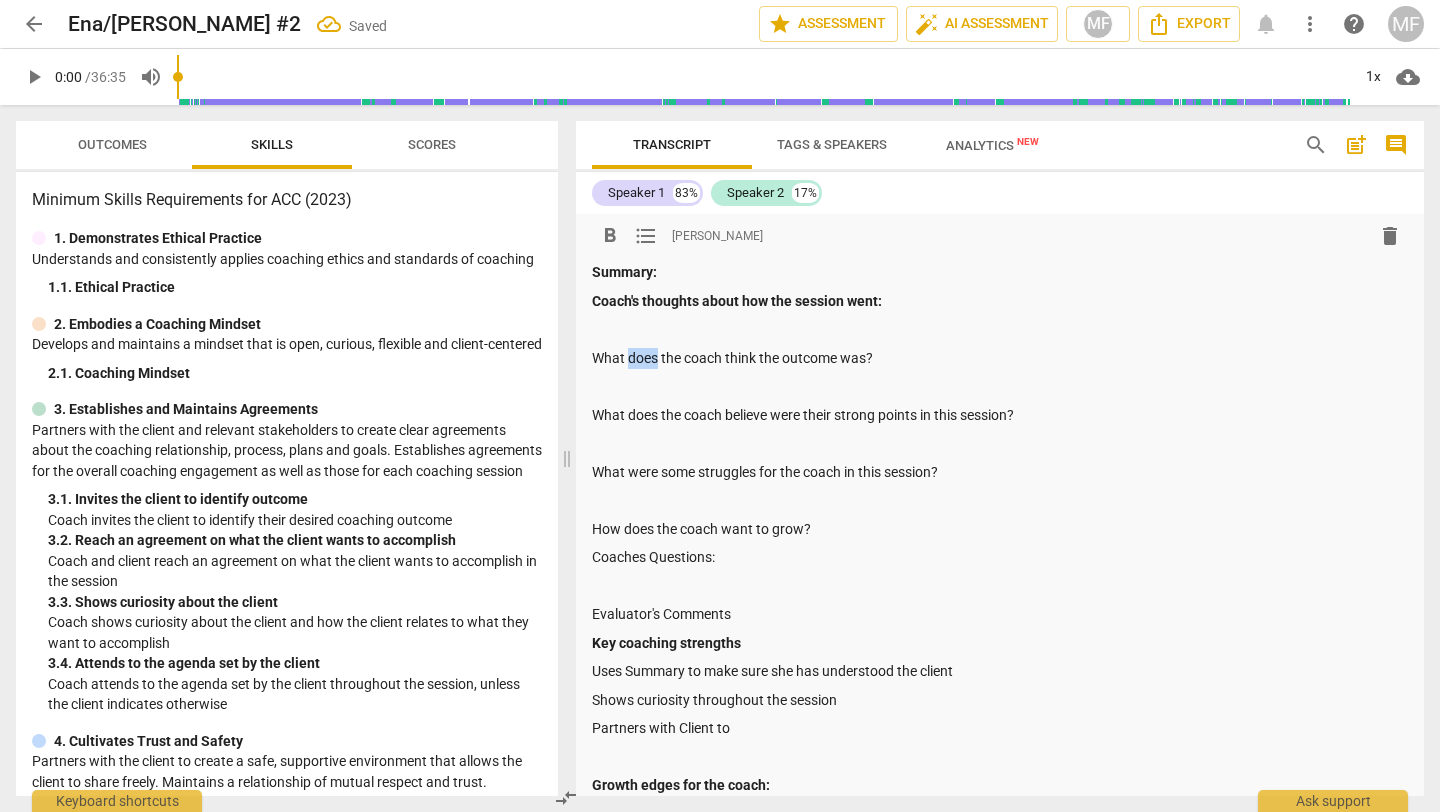 click on "What does the coach think the outcome was?" at bounding box center [1000, 358] 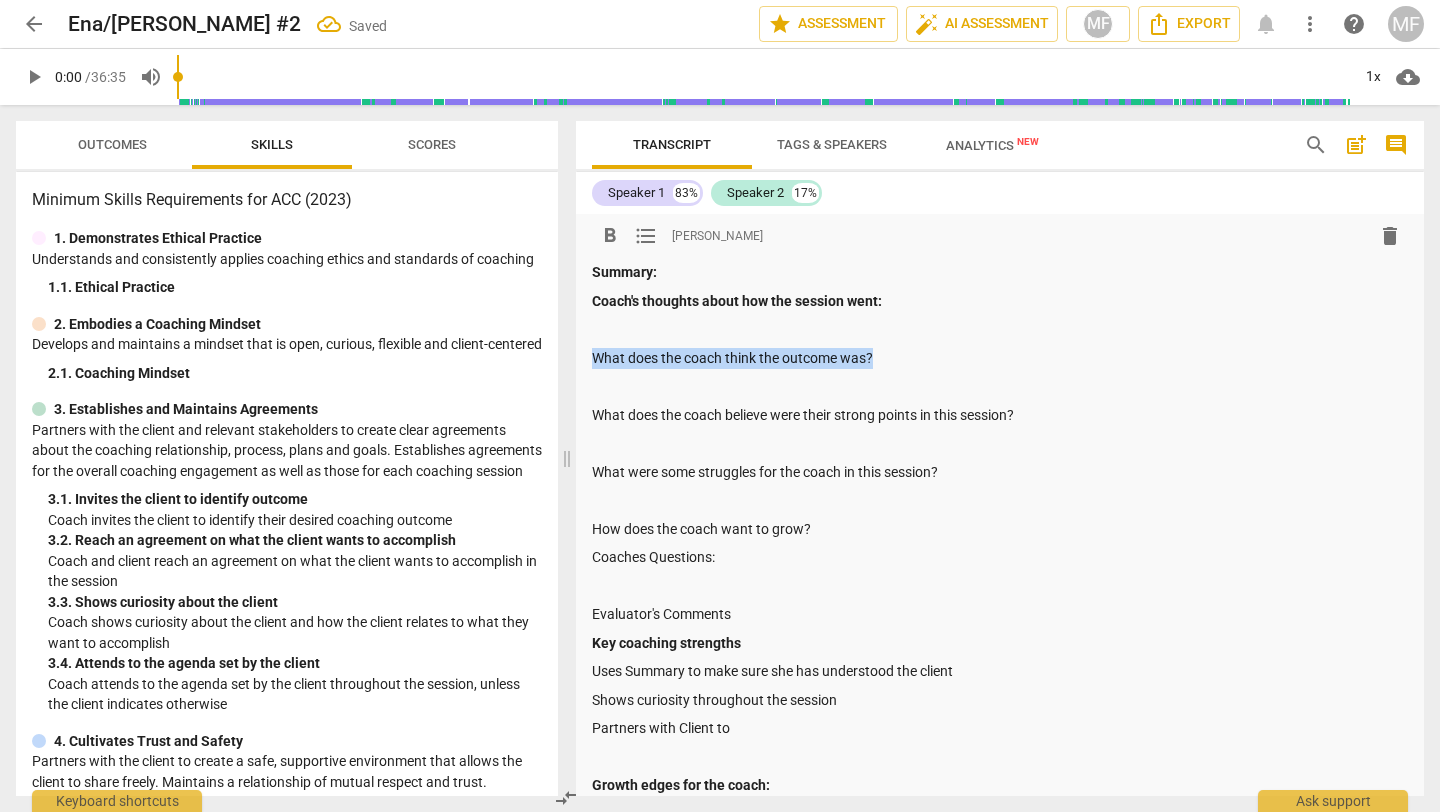 click on "What does the coach think the outcome was?" at bounding box center (1000, 358) 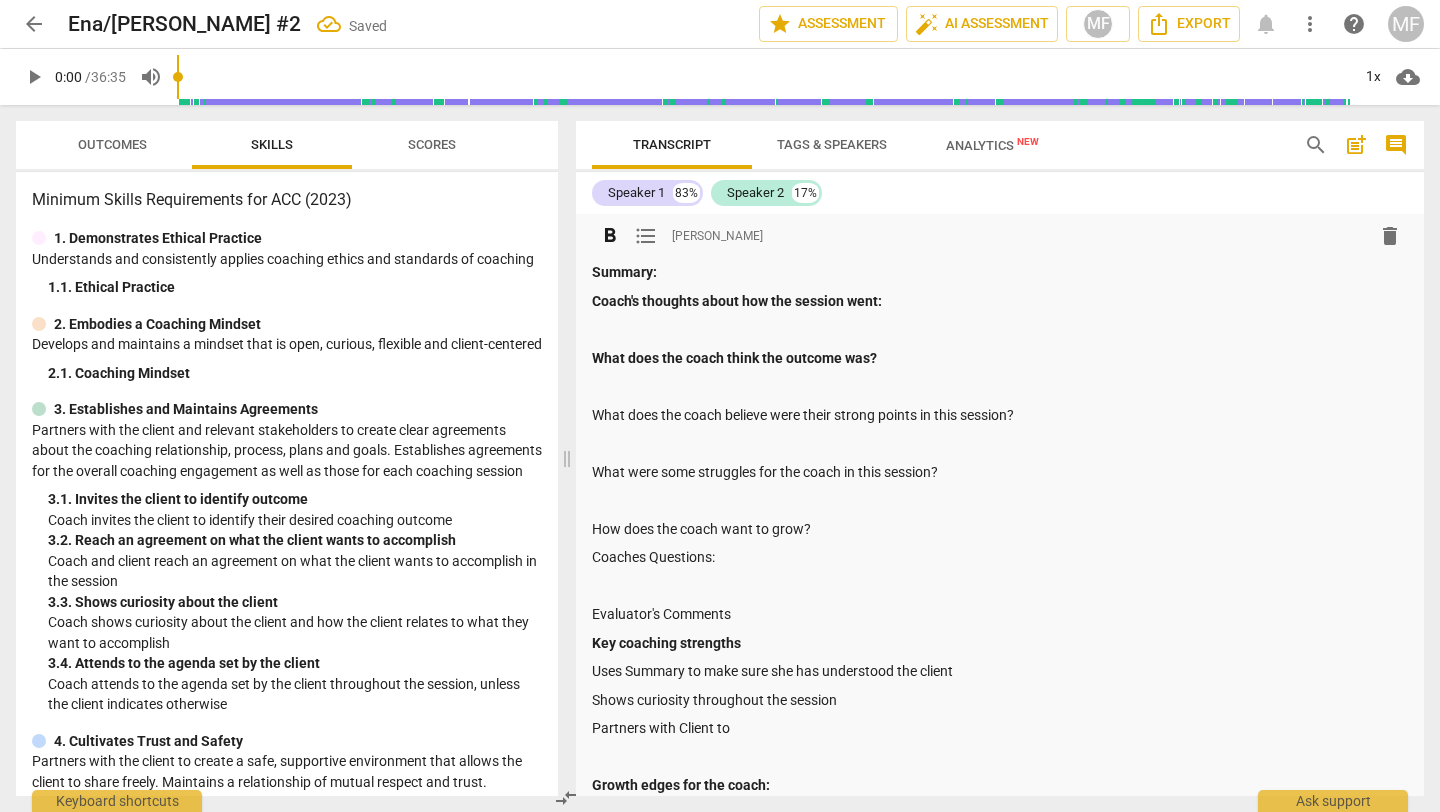click on "What does the coach believe were their strong points in this session?" at bounding box center [1000, 415] 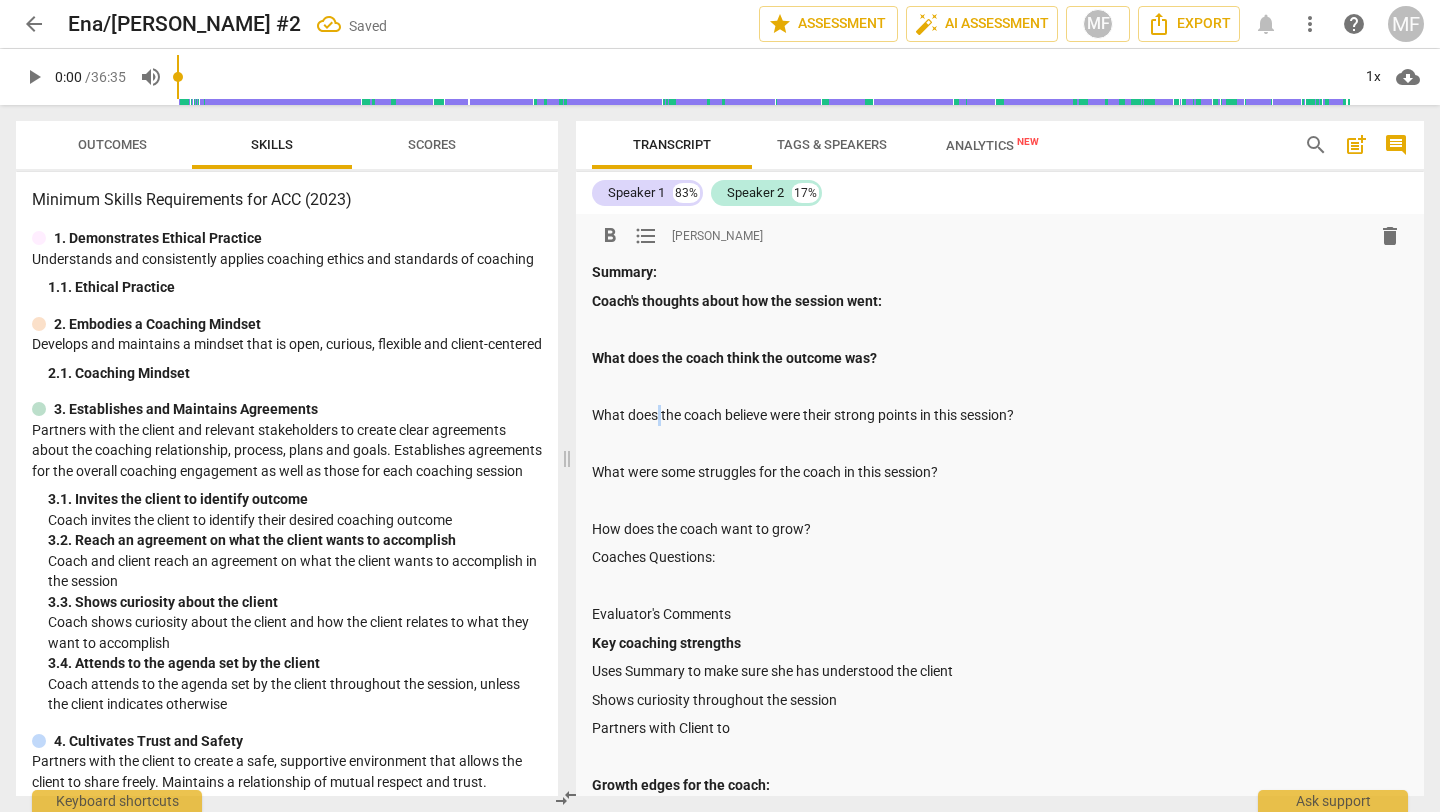 click on "What does the coach believe were their strong points in this session?" at bounding box center [1000, 415] 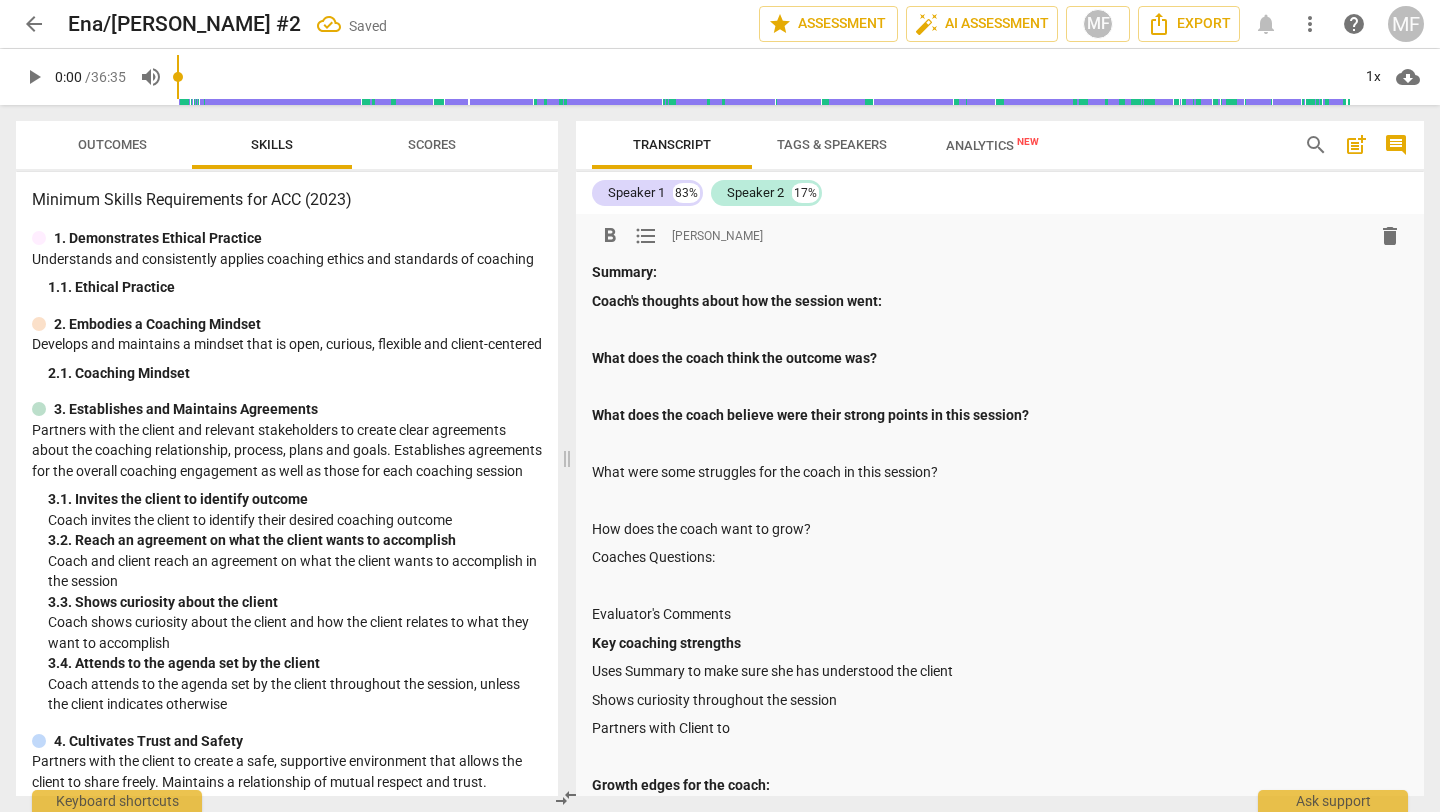 click on "What were some struggles for the coach in this session?" at bounding box center [1000, 472] 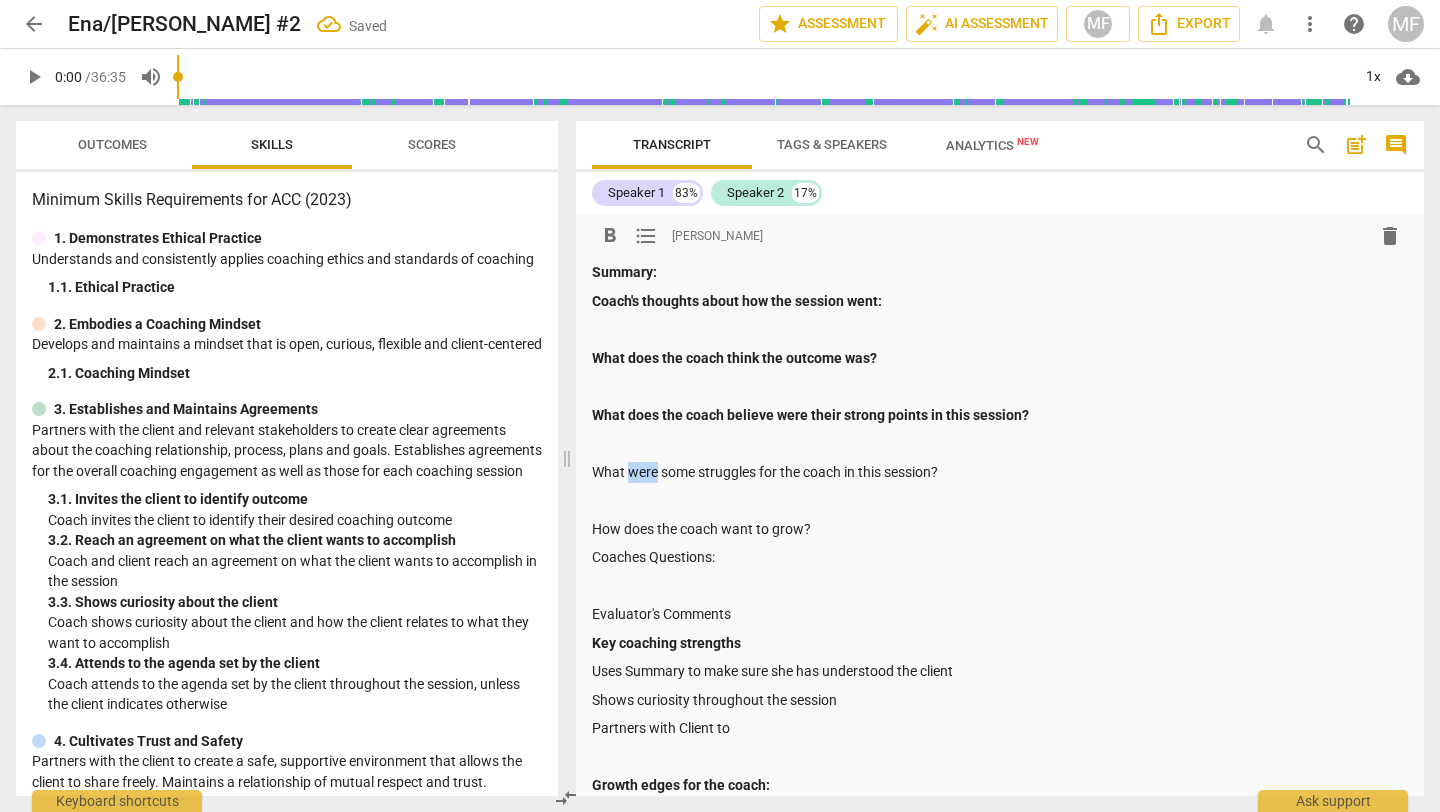 click on "What were some struggles for the coach in this session?" at bounding box center (1000, 472) 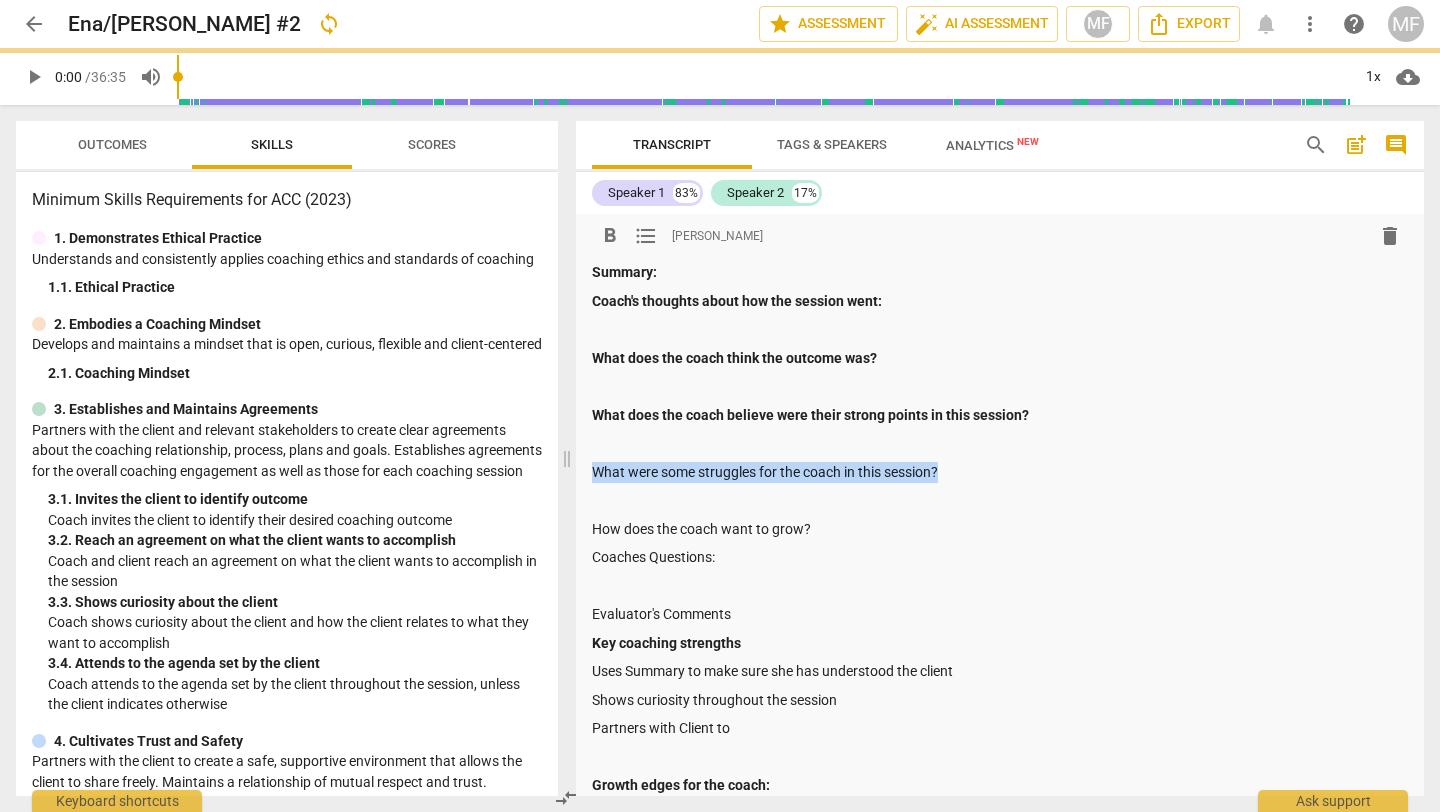 click on "What were some struggles for the coach in this session?" at bounding box center [1000, 472] 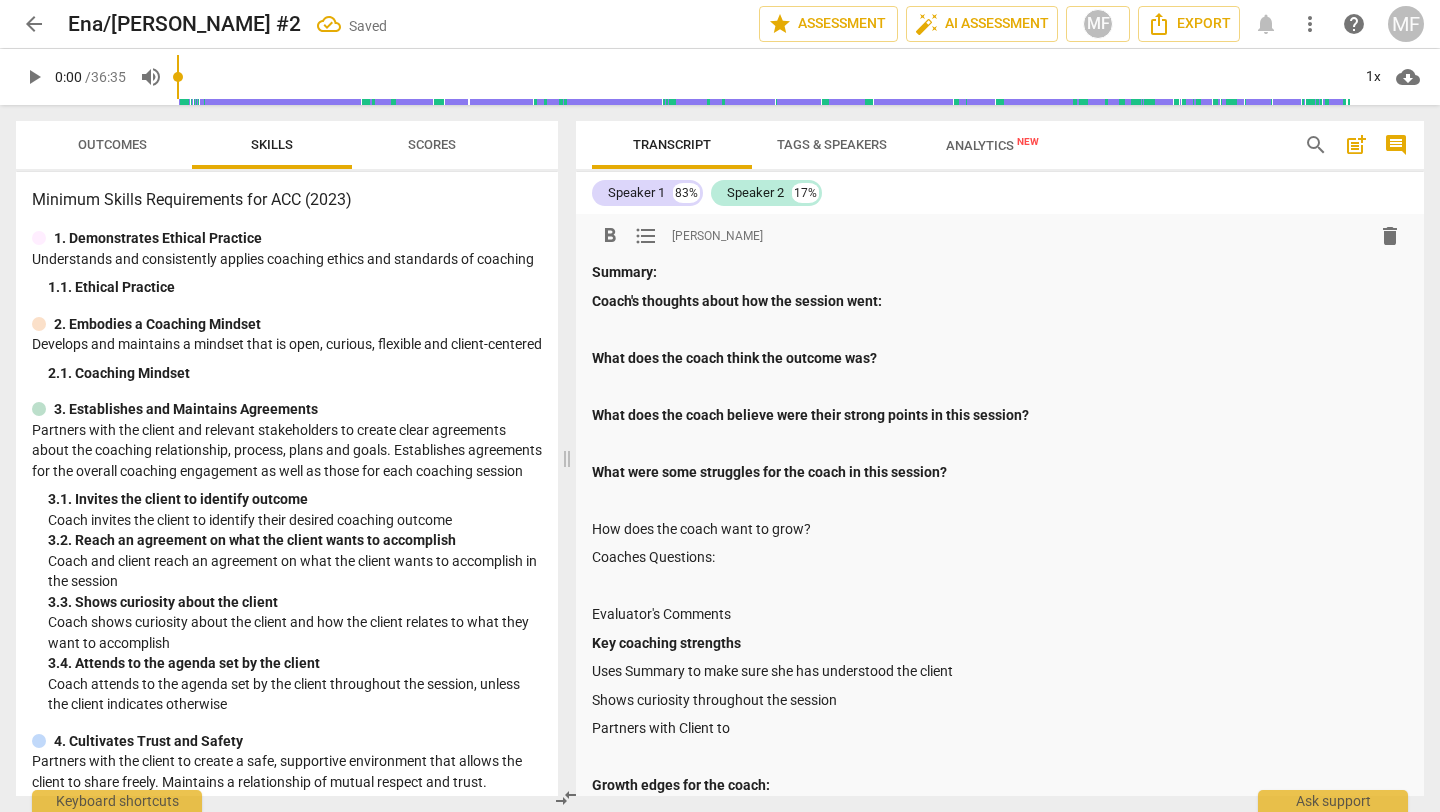 click on "How does the coach want to grow?" at bounding box center (1000, 529) 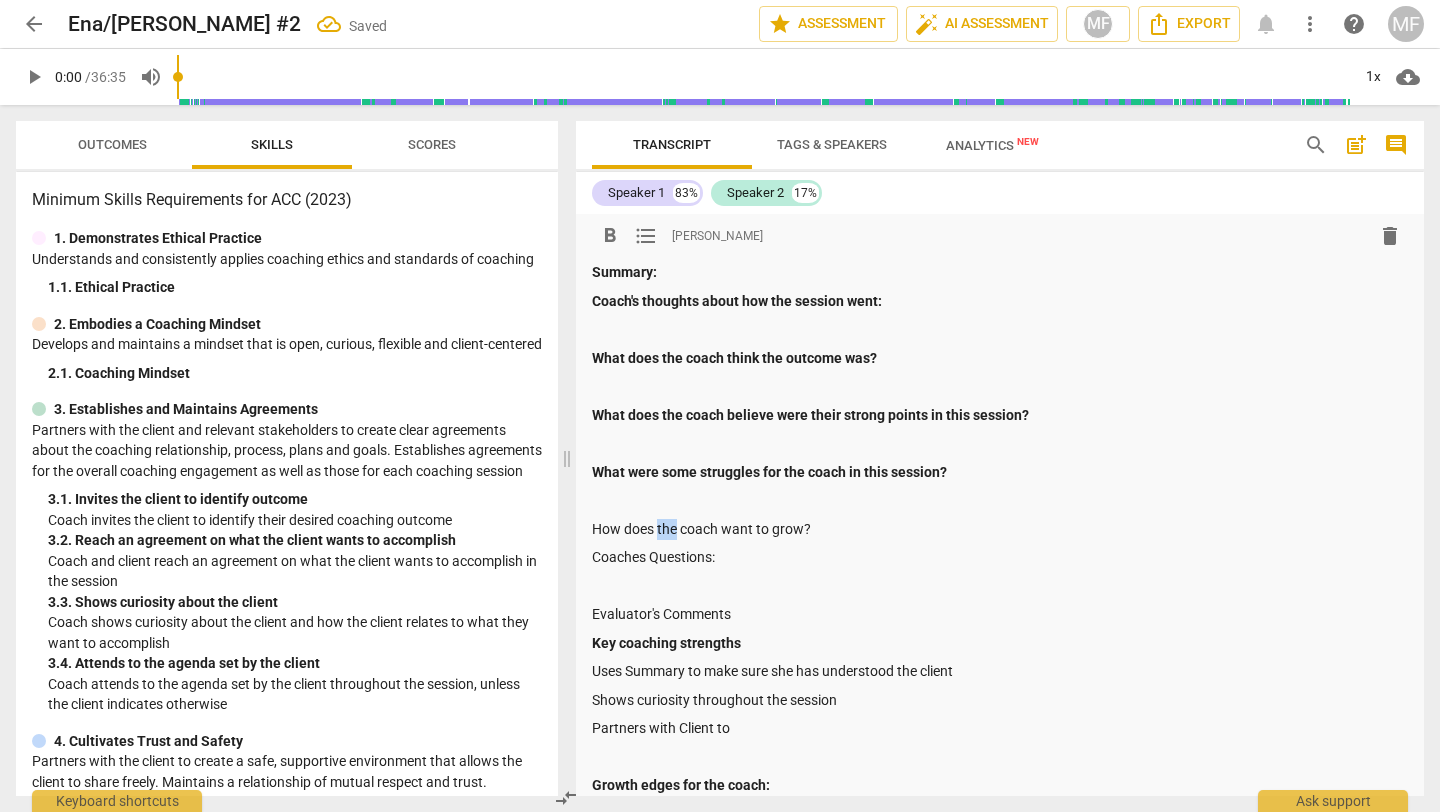 click on "How does the coach want to grow?" at bounding box center (1000, 529) 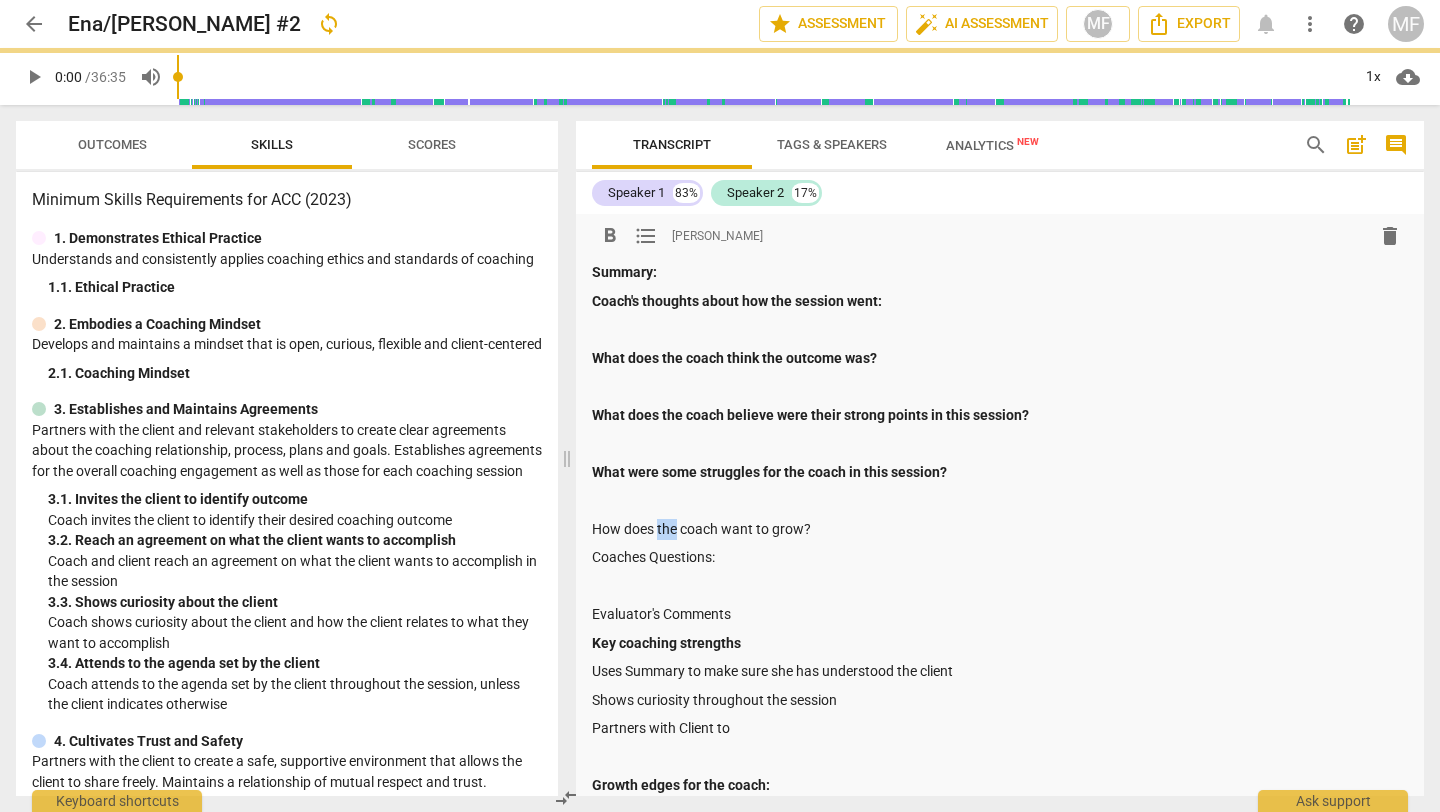 click on "How does the coach want to grow?" at bounding box center (1000, 529) 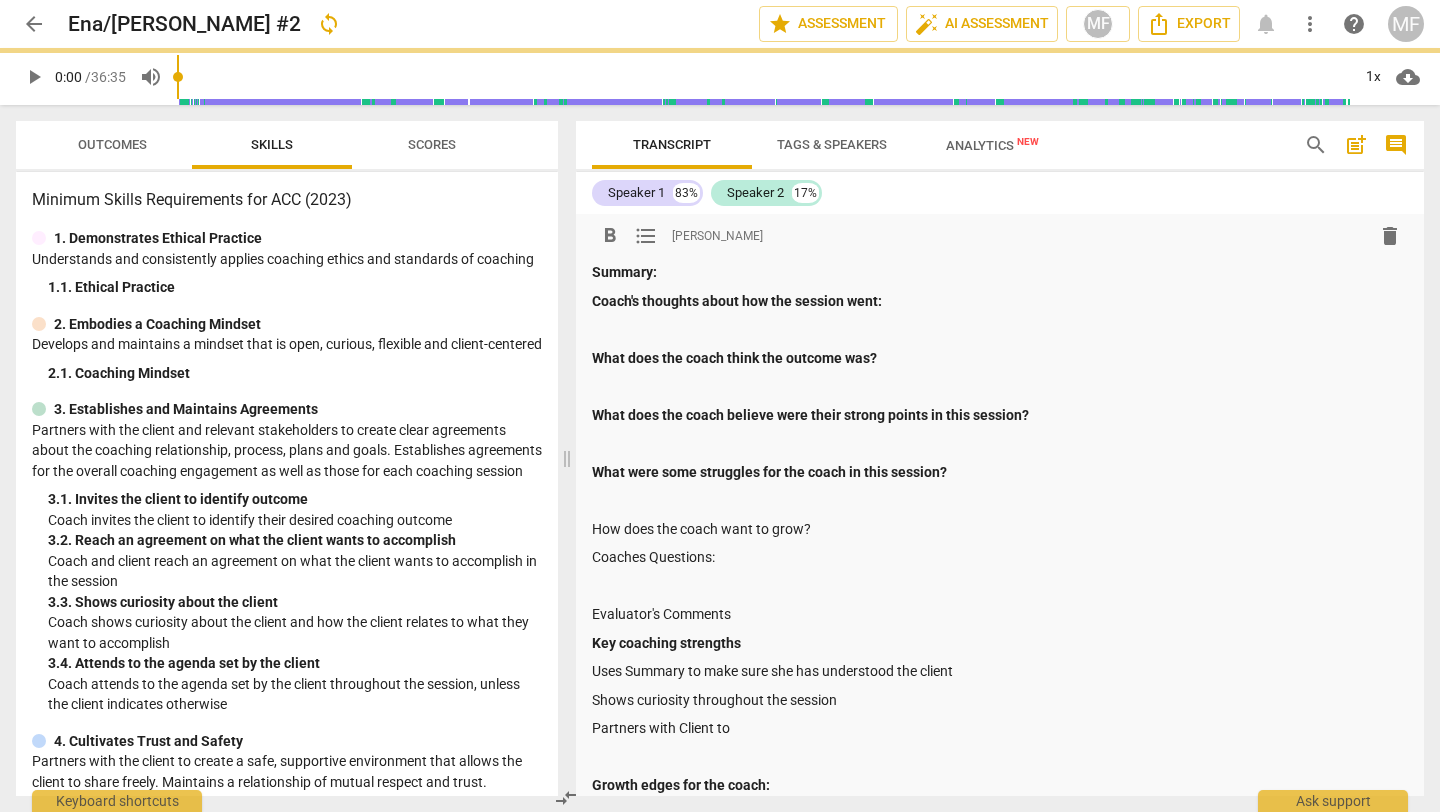 click on "How does the coach want to grow?" at bounding box center (1000, 529) 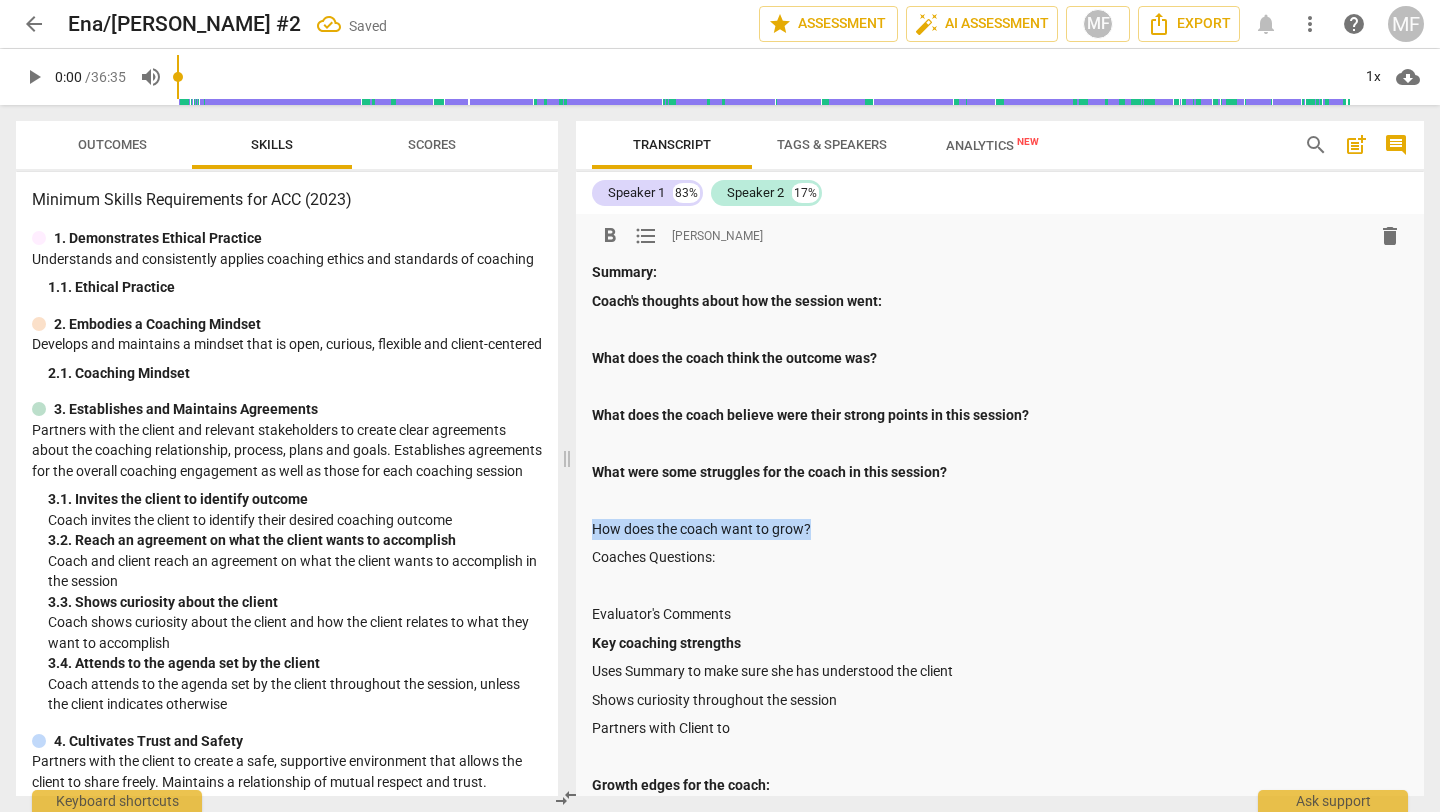 click on "How does the coach want to grow?" at bounding box center [1000, 529] 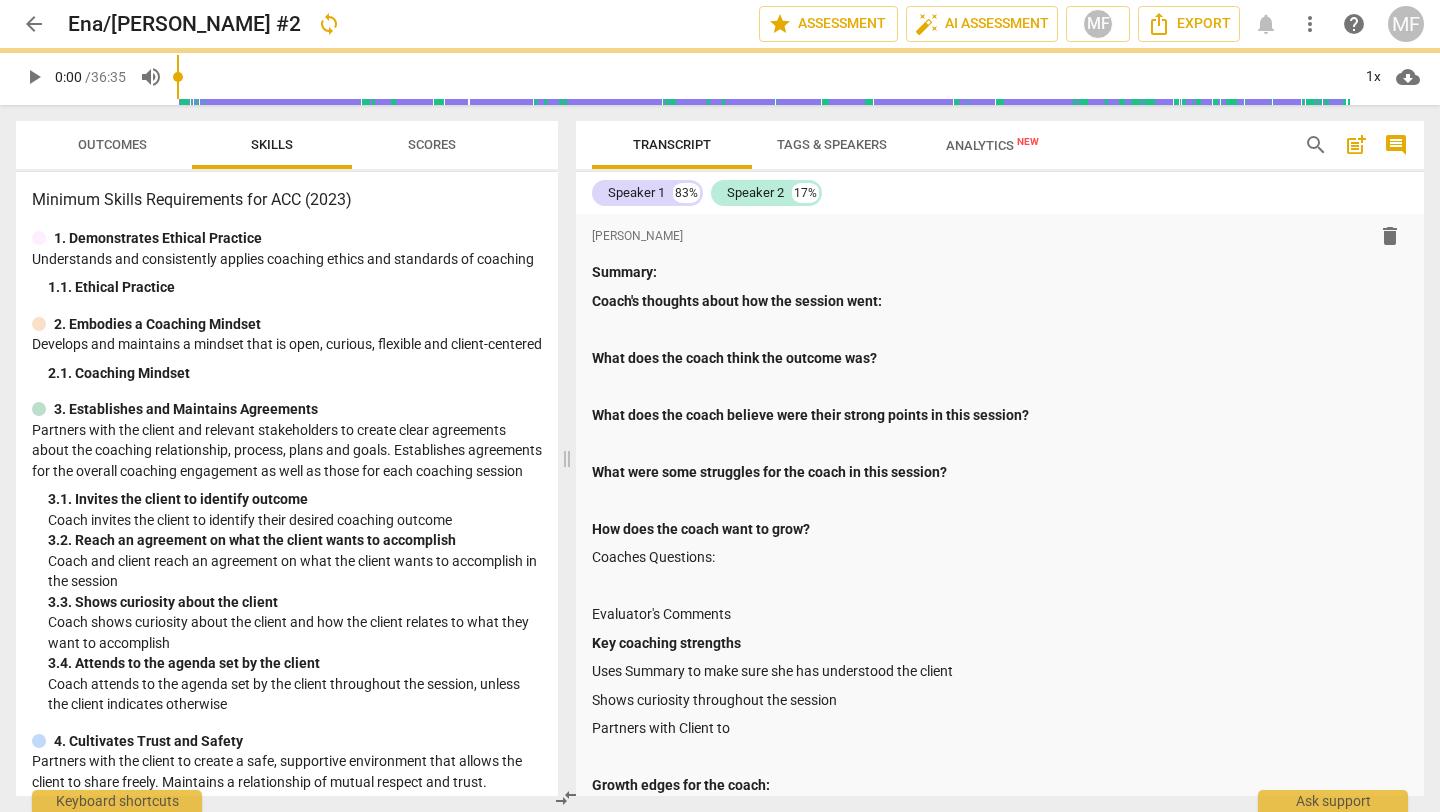 click on "format_bold format_list_bulleted [PERSON_NAME] delete Summary:    Coach's thoughts about how the session went: What does the coach think the outcome was? What does the coach believe were their strong points in this session? What were some struggles for the coach in this session? How does the coach want to grow? Coaches Questions: Evaluator's Comments Key coaching strengths Uses Summary to make sure she has understood the client Shows curiosity throughout the session Partners with Client to  Growth edges for the coach: Establish a More Clear and Concise Outcome Continue Practicing on Coaching the Person and More than the Problem" at bounding box center (1000, 539) 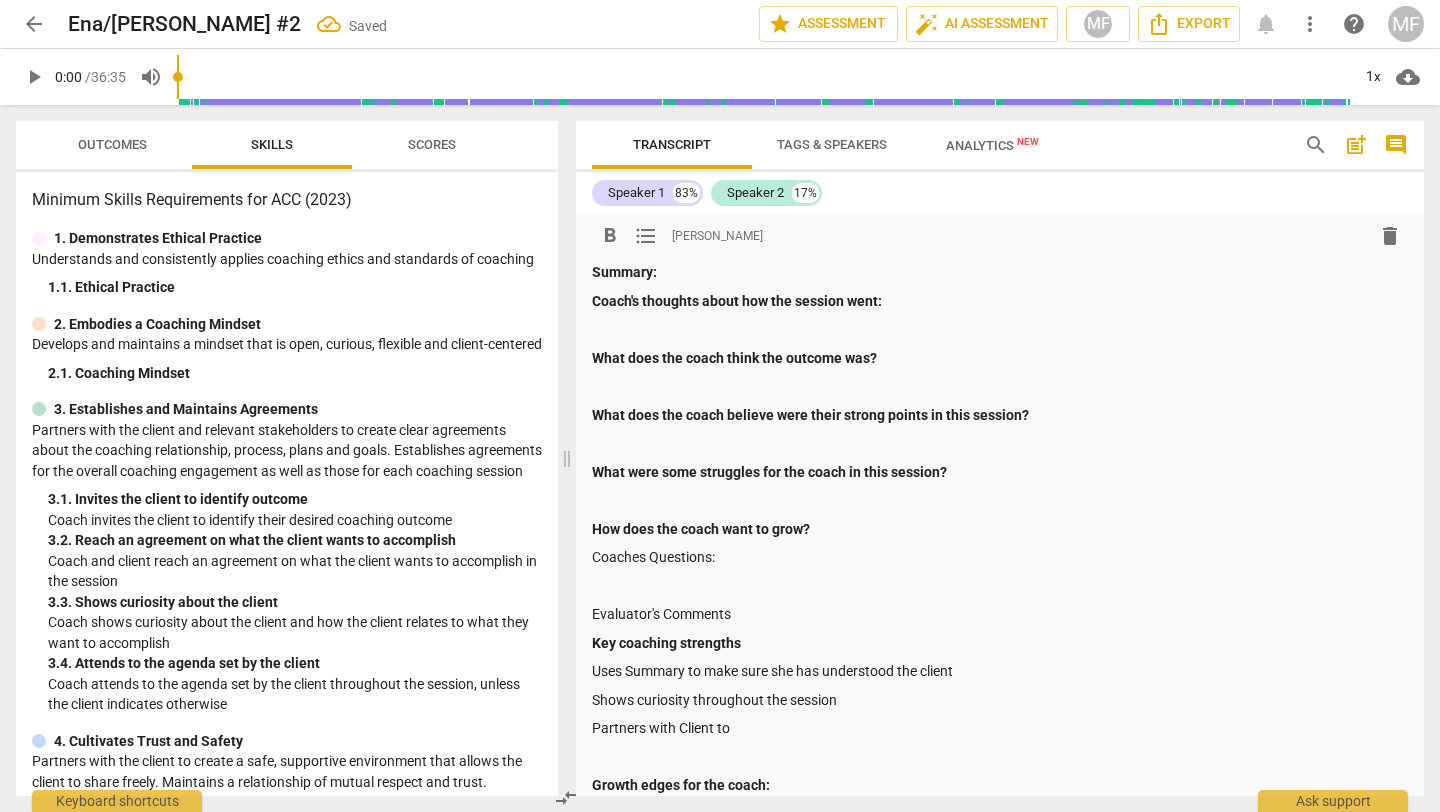click on "Coaches Questions:" at bounding box center (1000, 557) 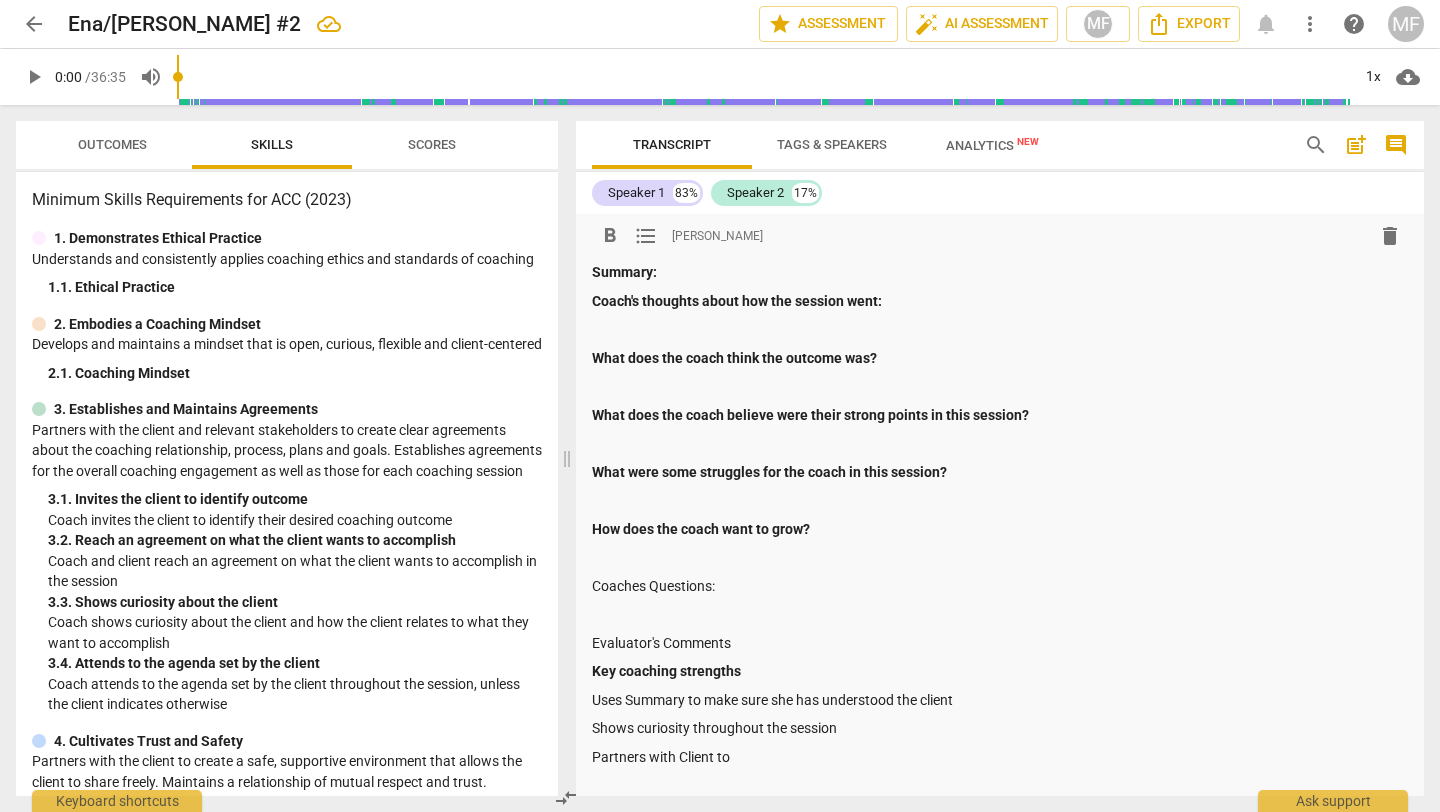 click on "Coaches Questions:" at bounding box center [1000, 586] 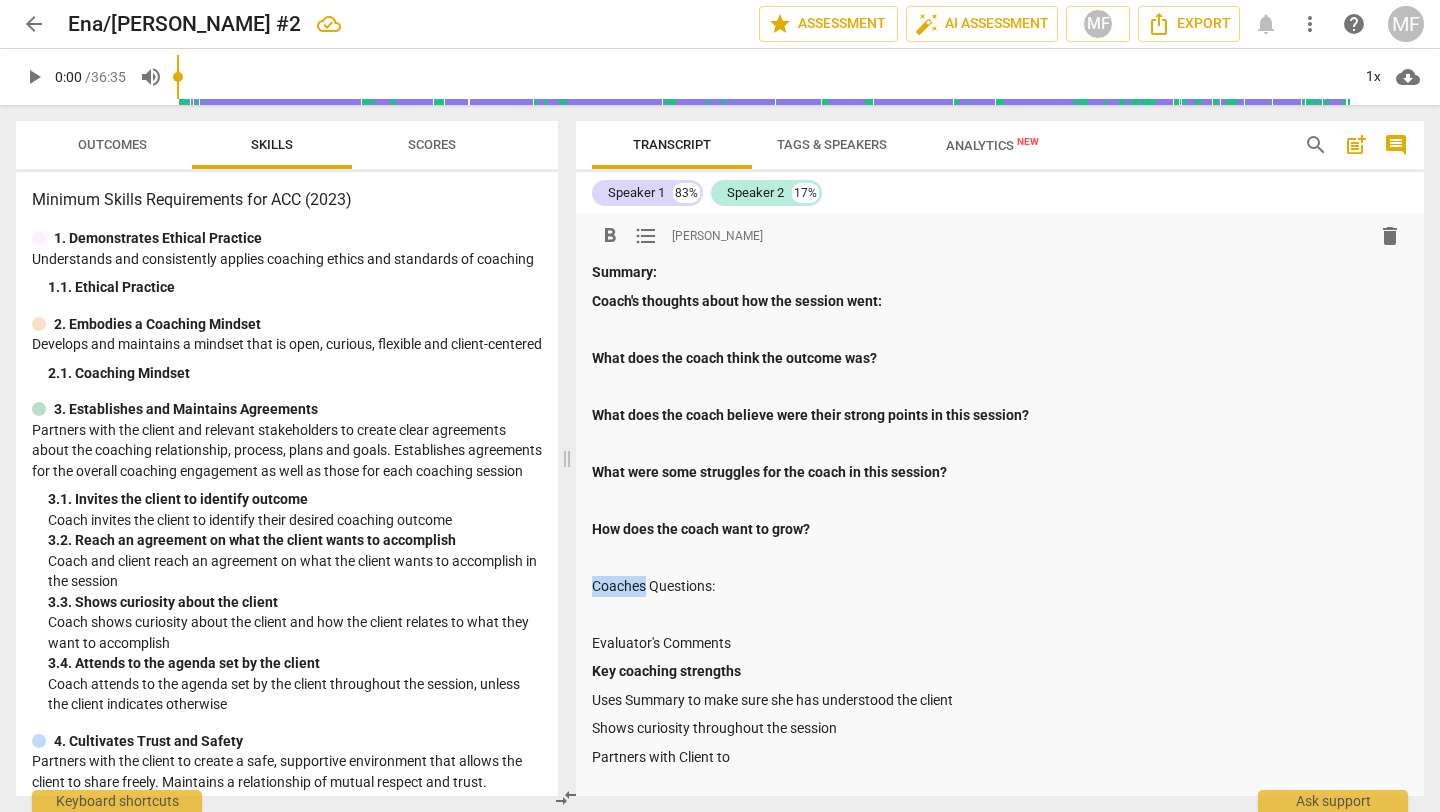 click on "Coaches Questions:" at bounding box center [1000, 586] 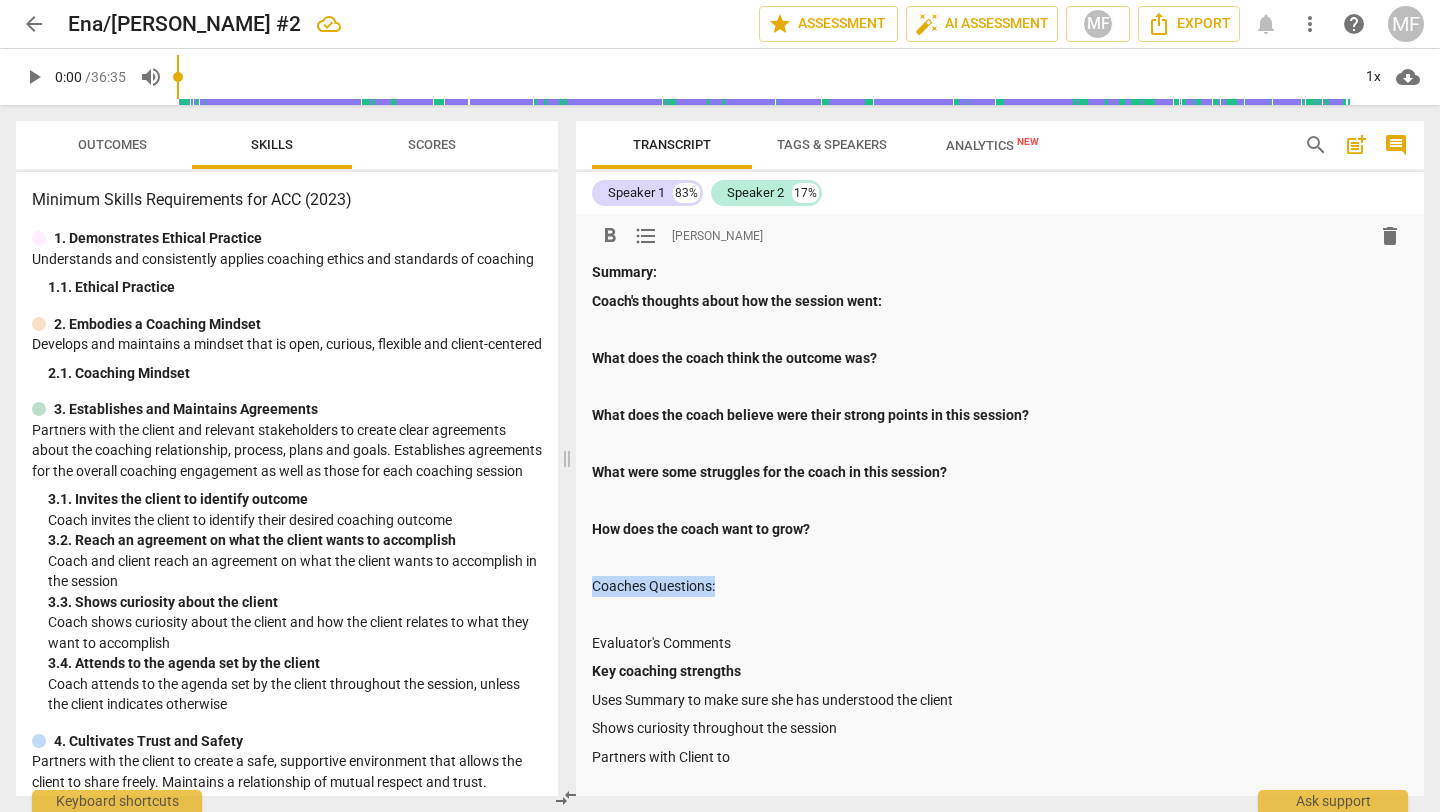 click on "Coaches Questions:" at bounding box center [1000, 586] 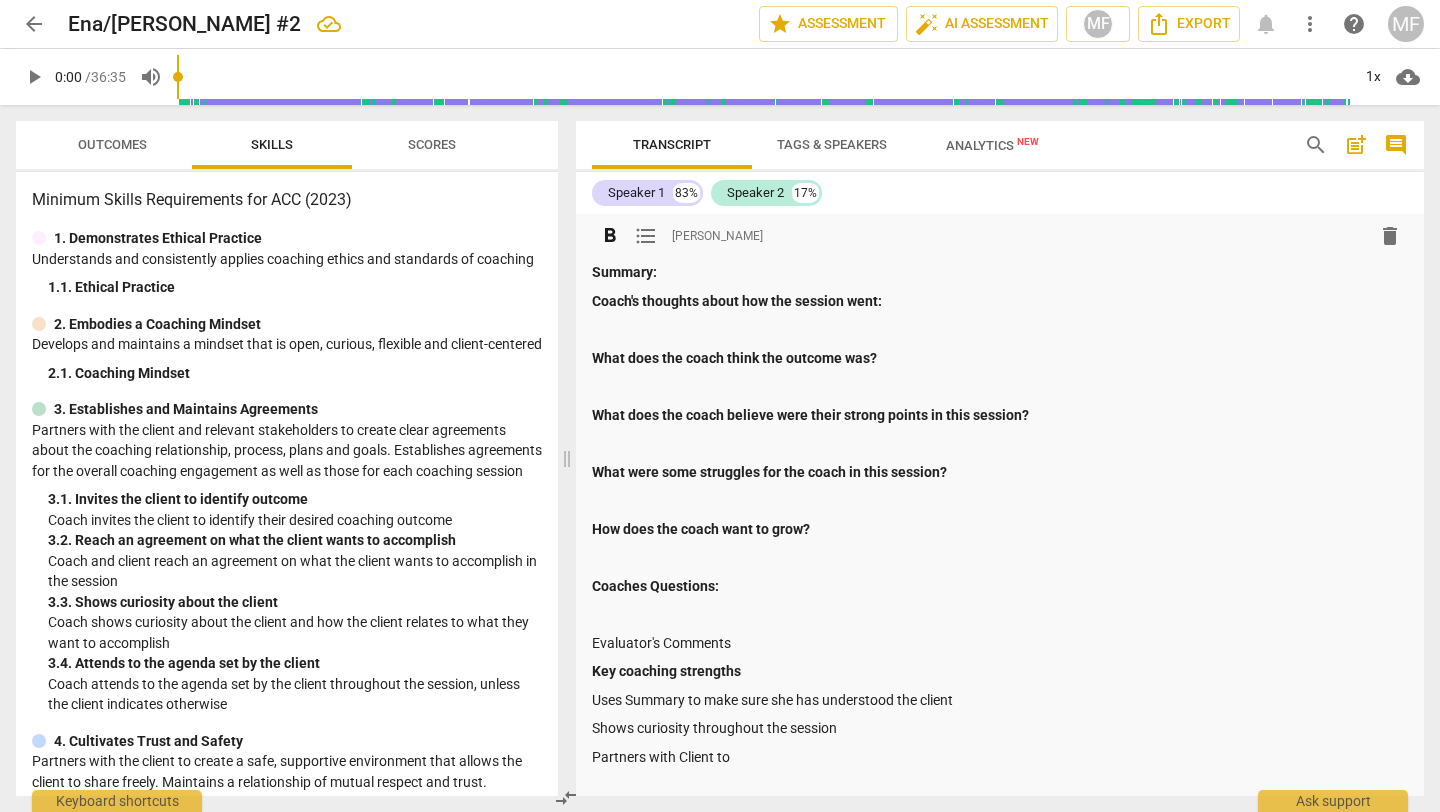 click at bounding box center (1000, 614) 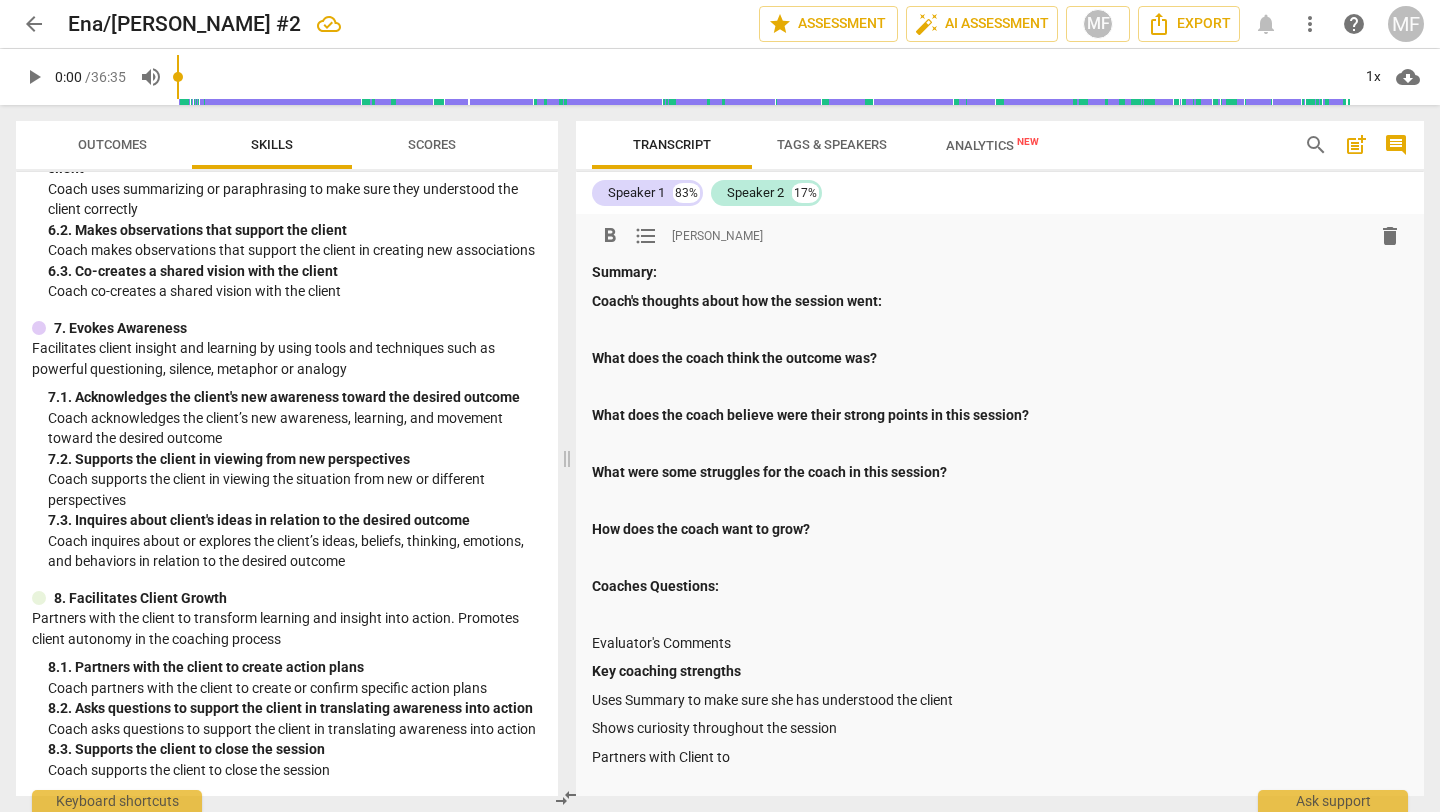 scroll, scrollTop: 0, scrollLeft: 0, axis: both 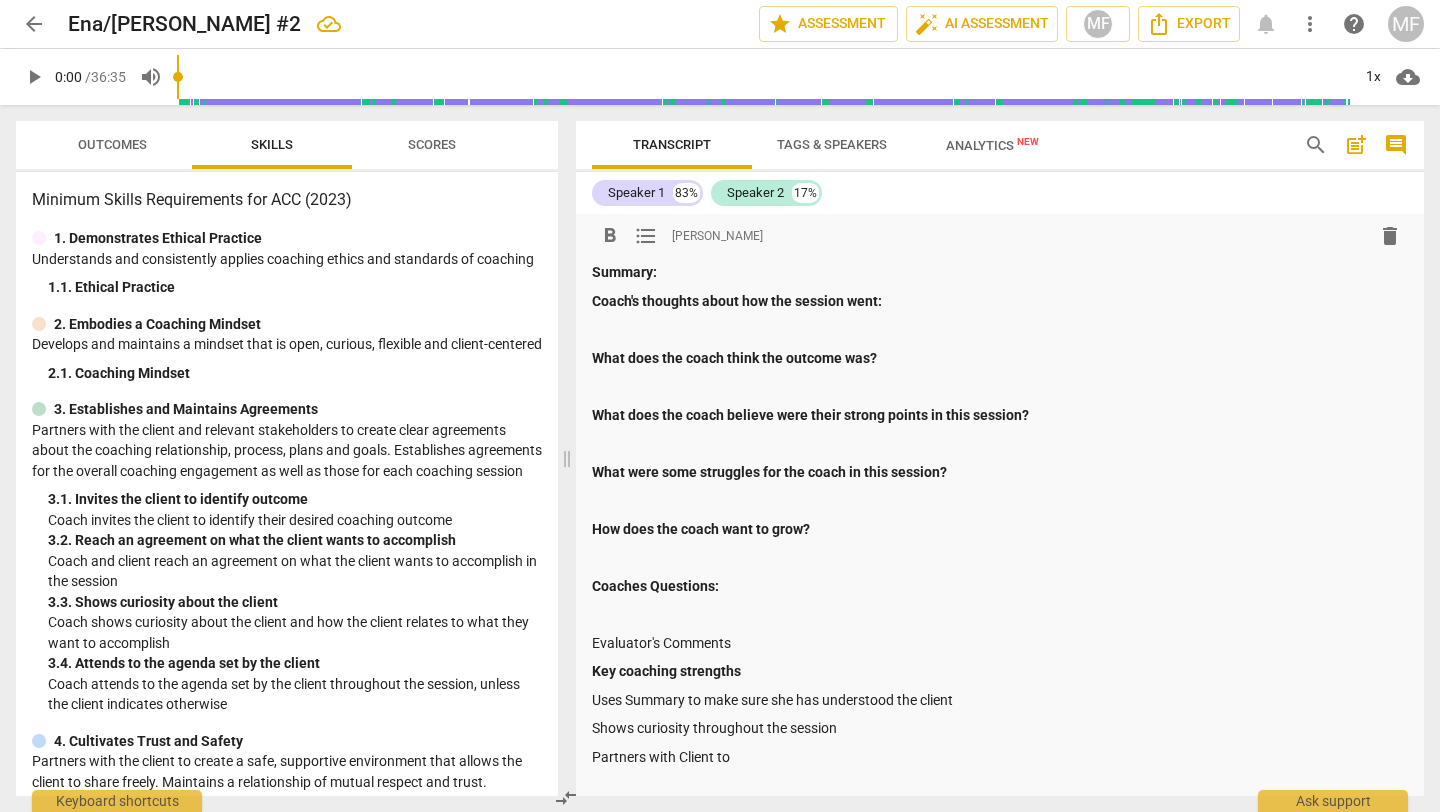 click at bounding box center (1000, 329) 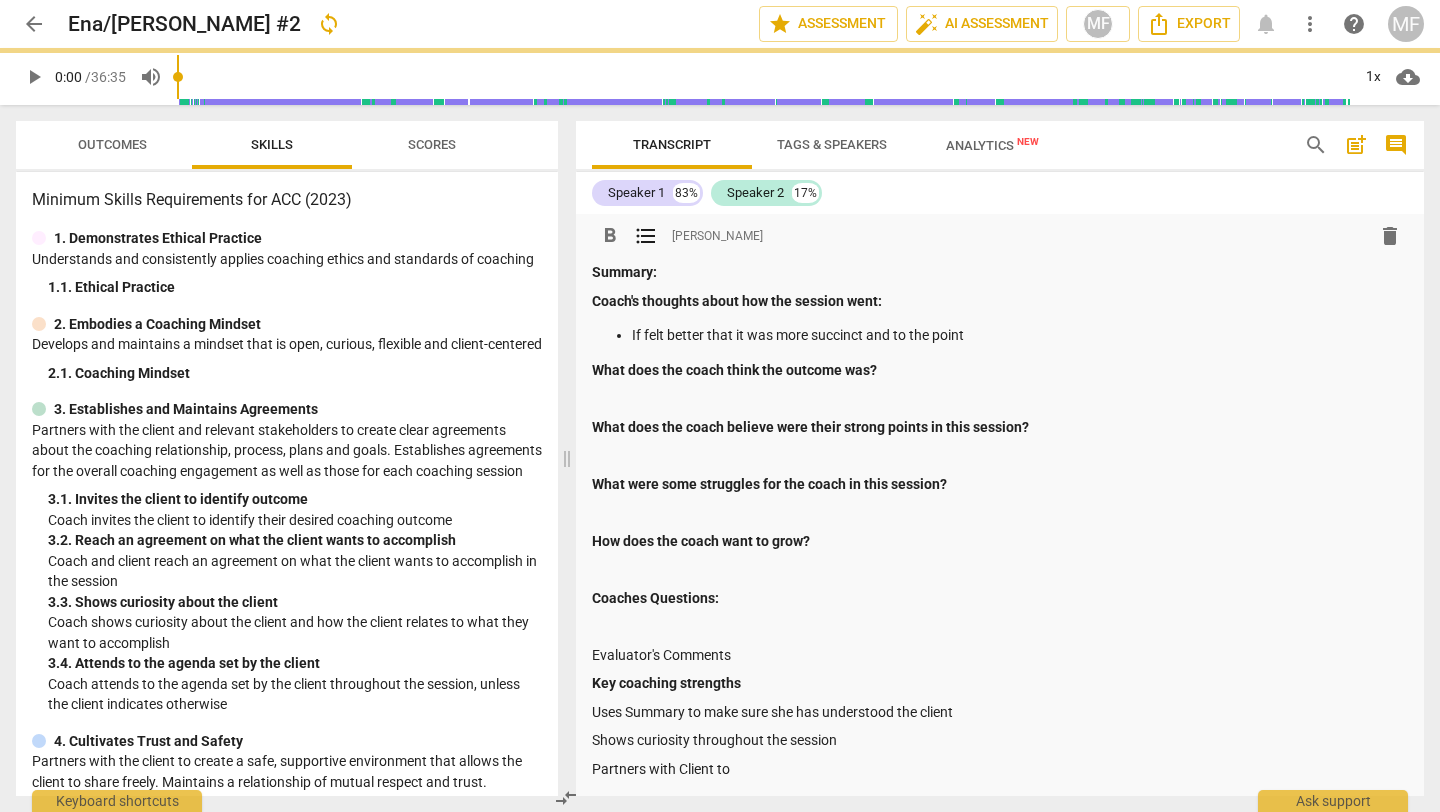 click at bounding box center [1000, 455] 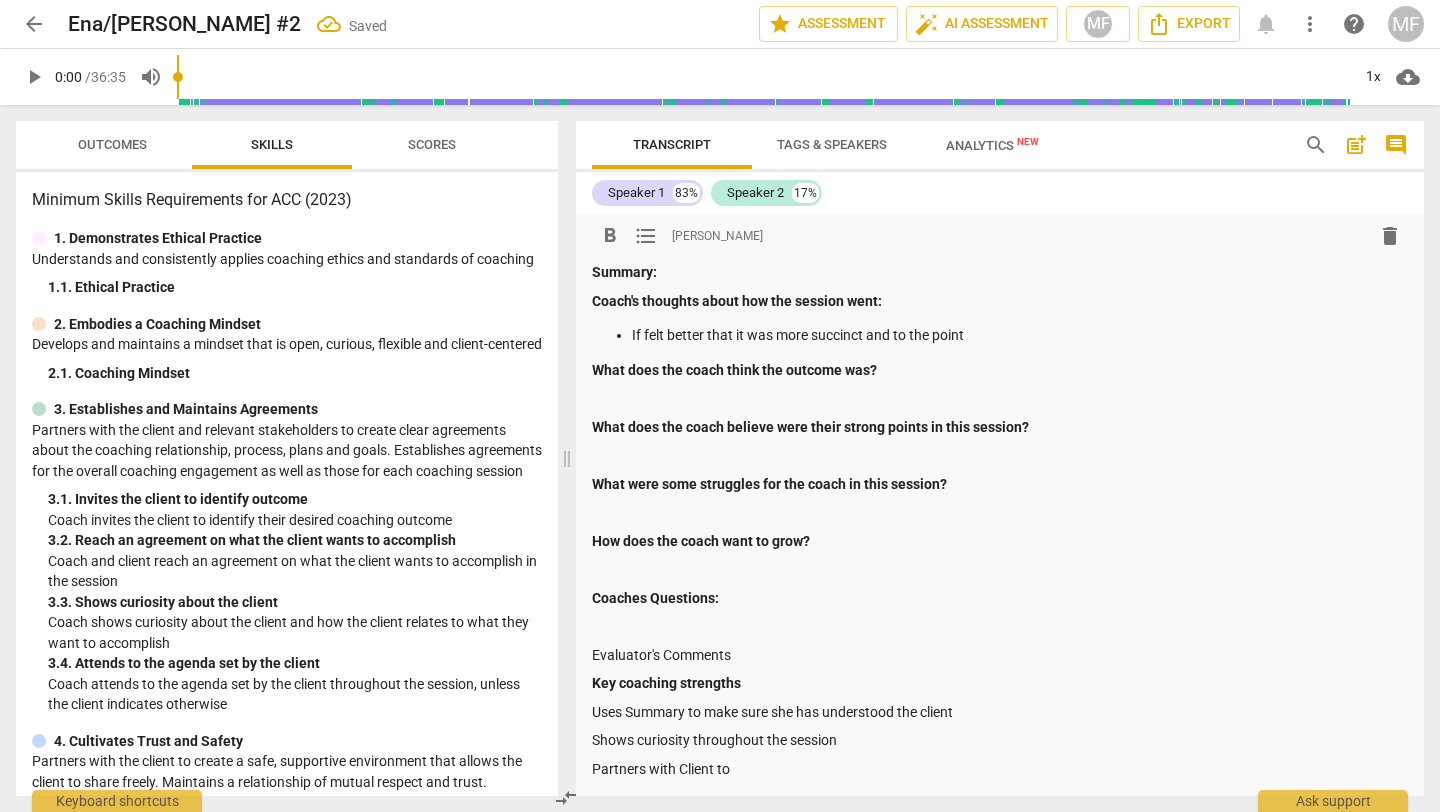click on "Summary:    Coach's thoughts about how the session went: If felt better that it was more succinct and to the point What does the coach think the outcome was? What does the coach believe were their strong points in this session? What were some struggles for the coach in this session? How does the coach want to grow? Coaches Questions: Evaluator's Comments Key coaching strengths Uses Summary to make sure she has understood the client Shows curiosity throughout the session Partners with Client to  Growth edges for the coach: Establish a More Clear and Concise Outcome Continue Practicing on Coaching the Person and More than the Problem" at bounding box center [1000, 577] 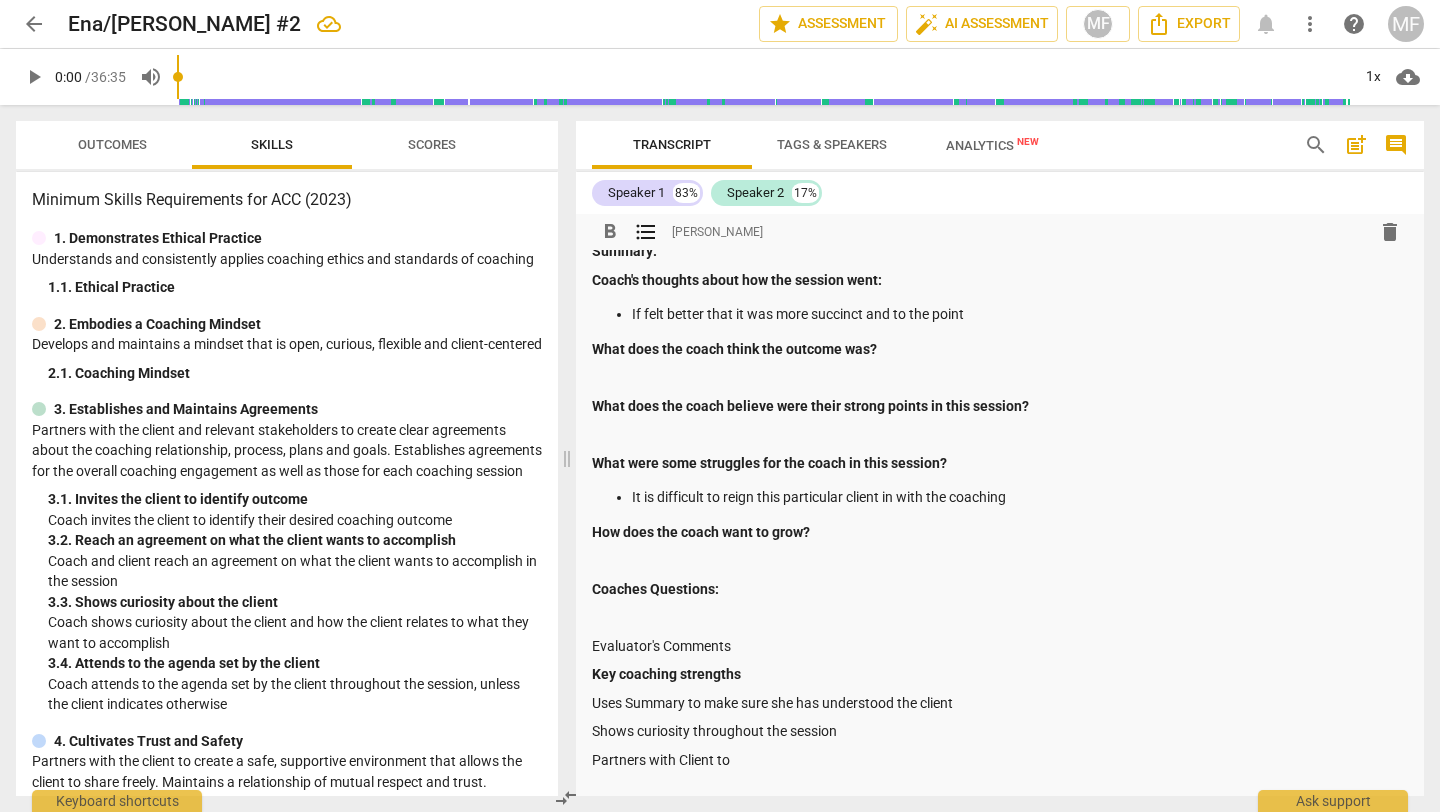 scroll, scrollTop: 19, scrollLeft: 0, axis: vertical 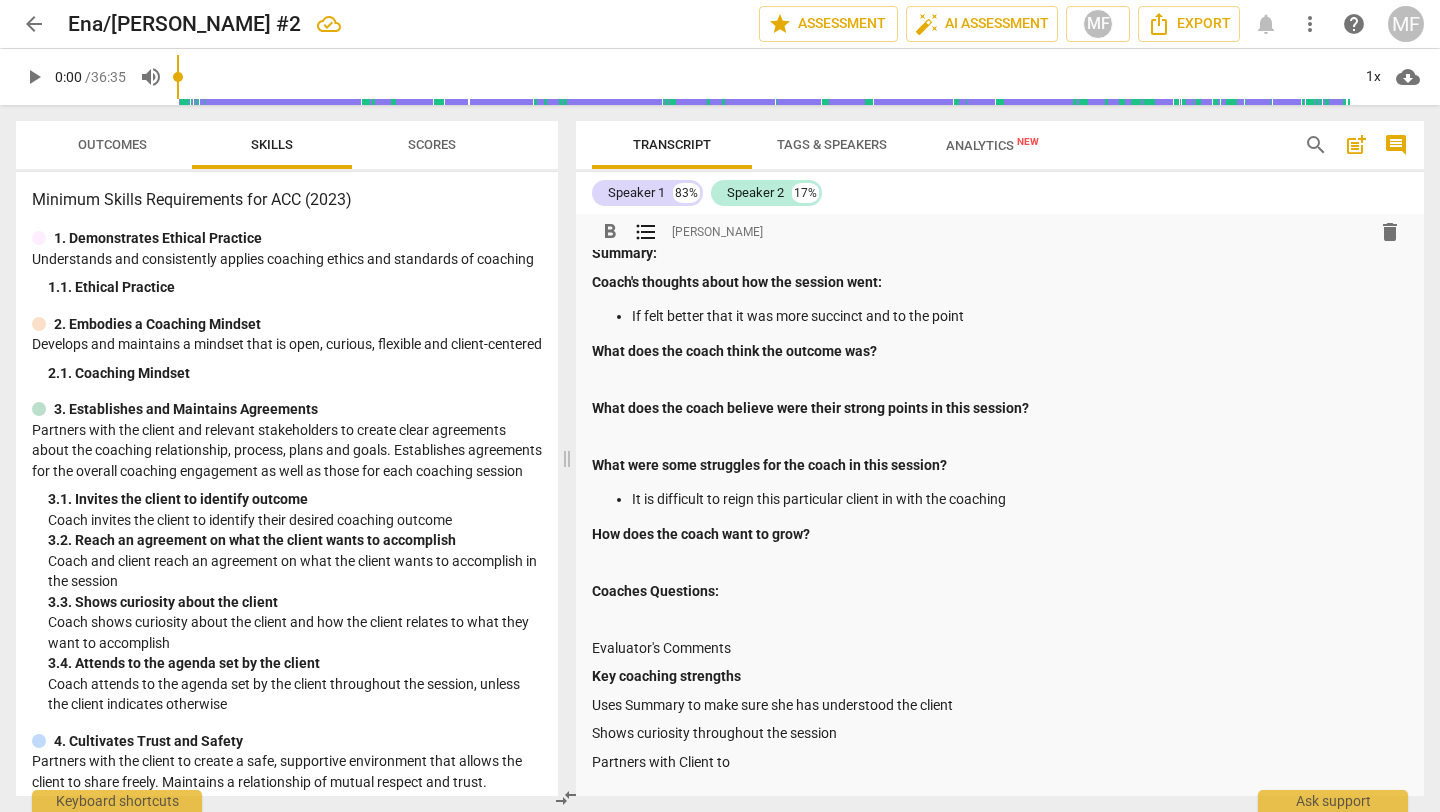 click on "If felt better that it was more succinct and to the point" at bounding box center (1020, 316) 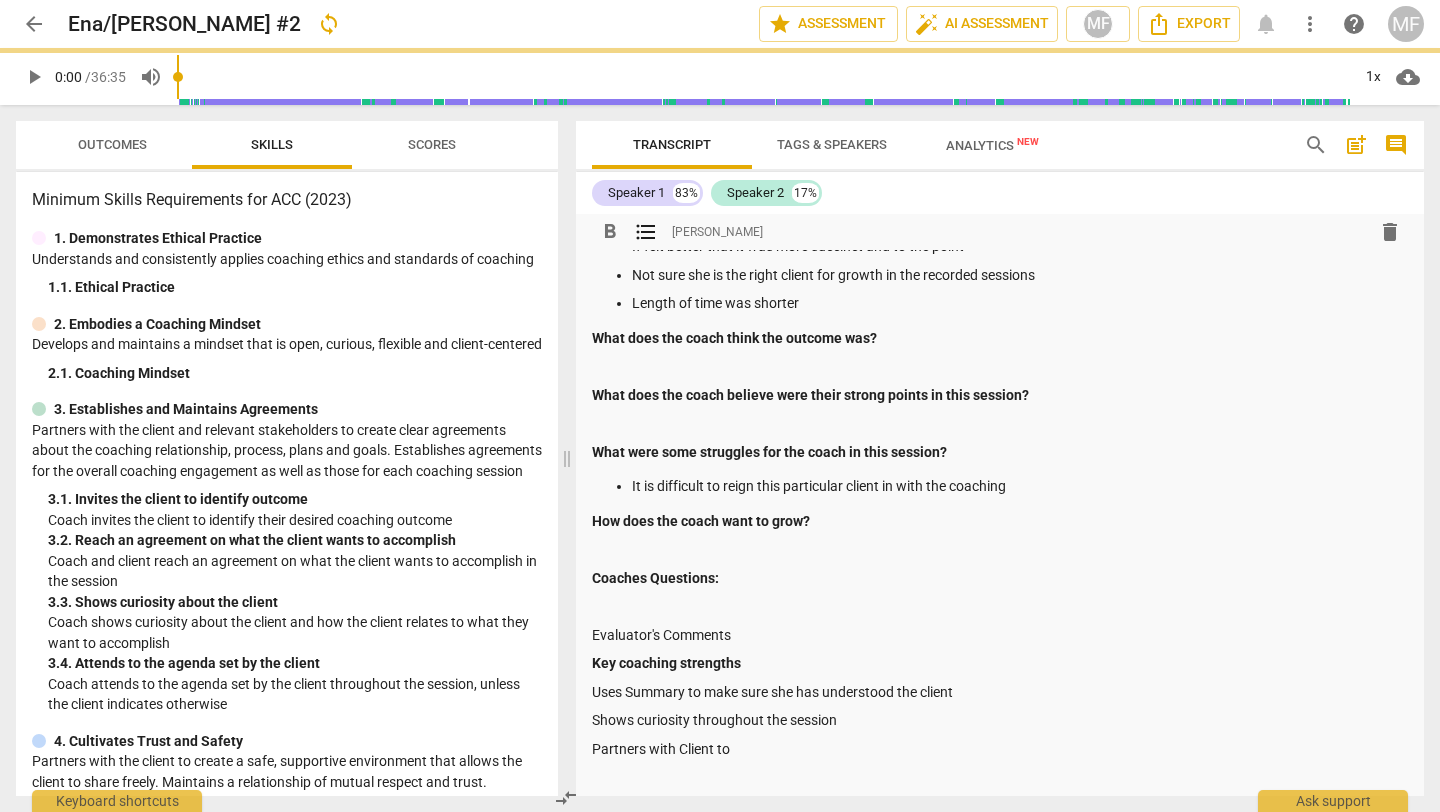 scroll, scrollTop: 91, scrollLeft: 0, axis: vertical 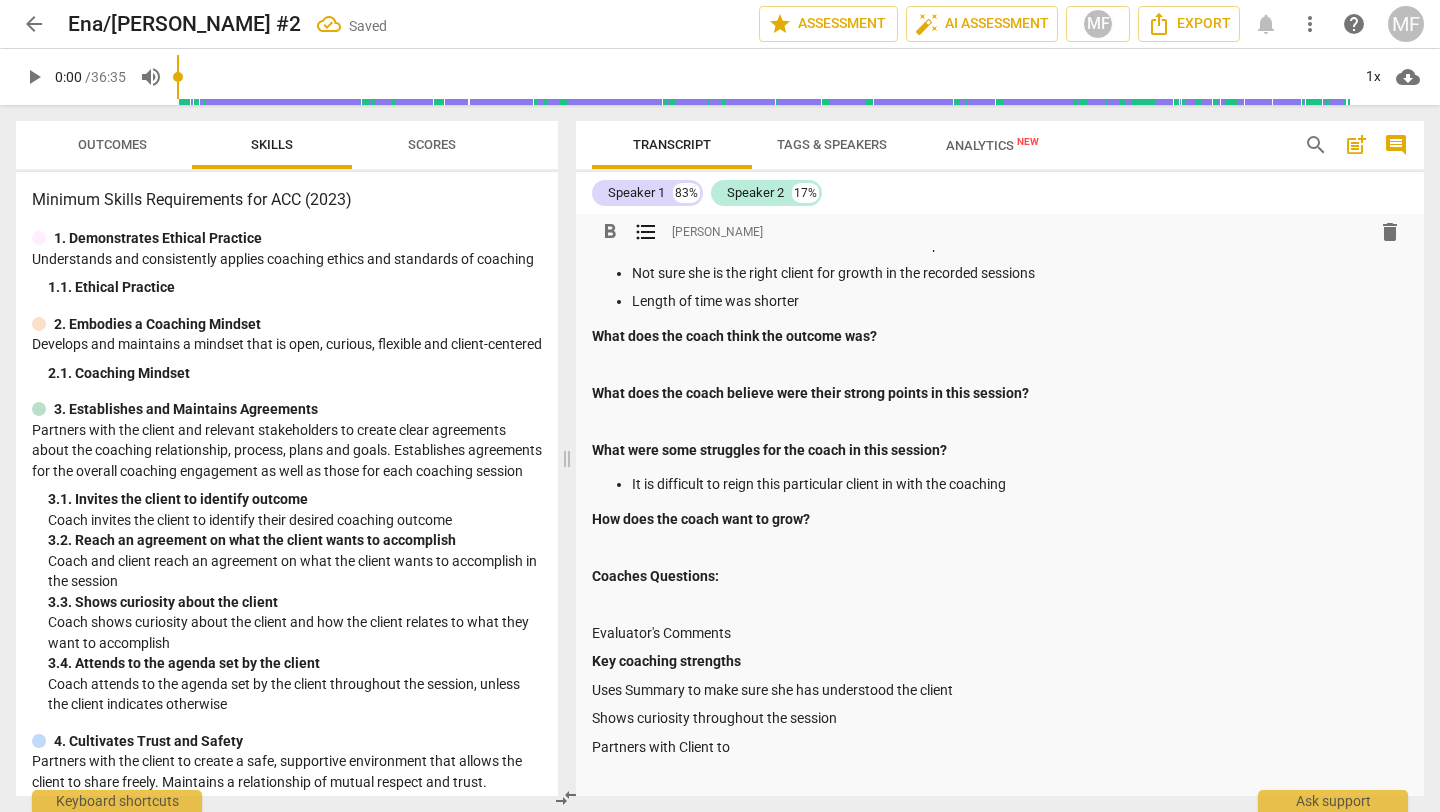 click at bounding box center [1000, 364] 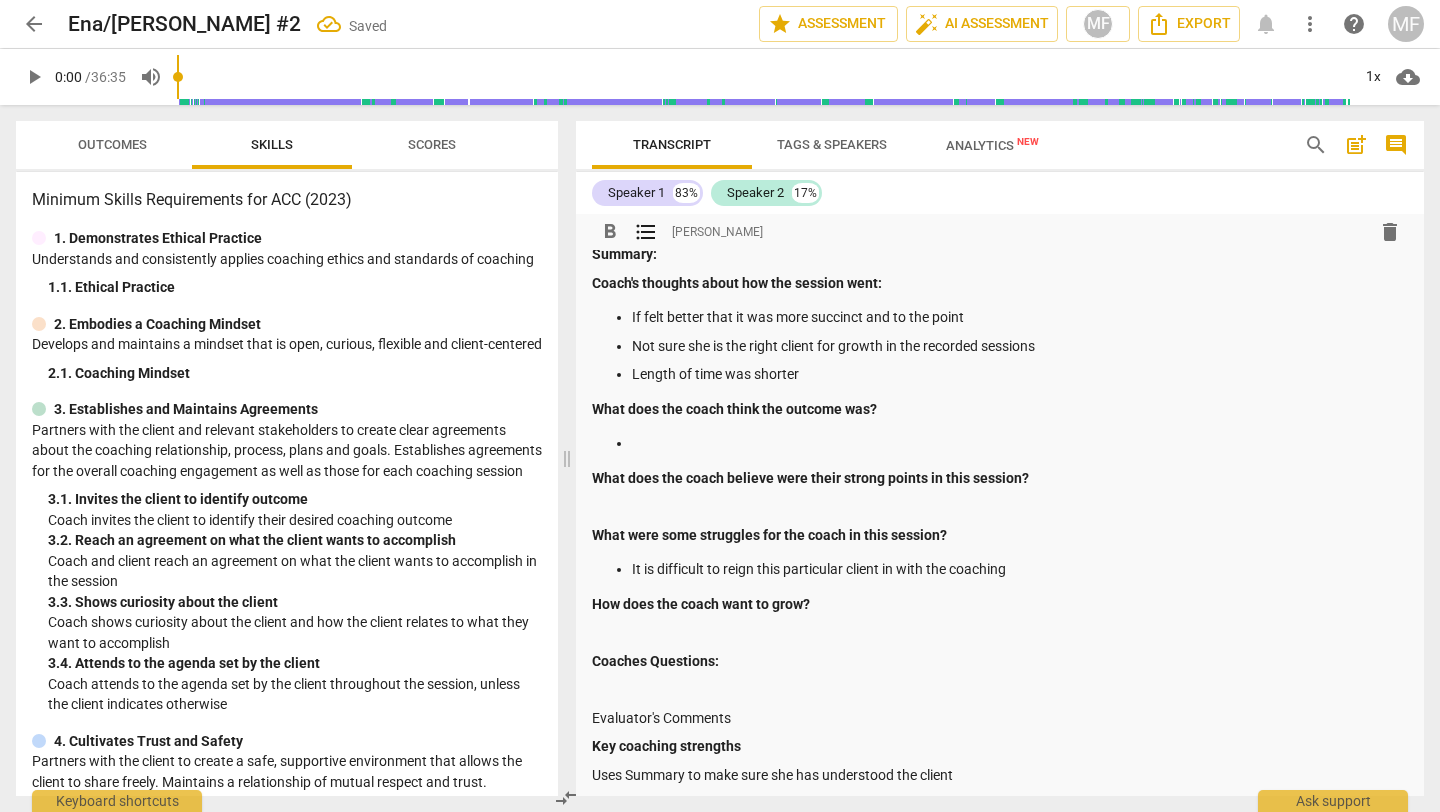 scroll, scrollTop: 0, scrollLeft: 0, axis: both 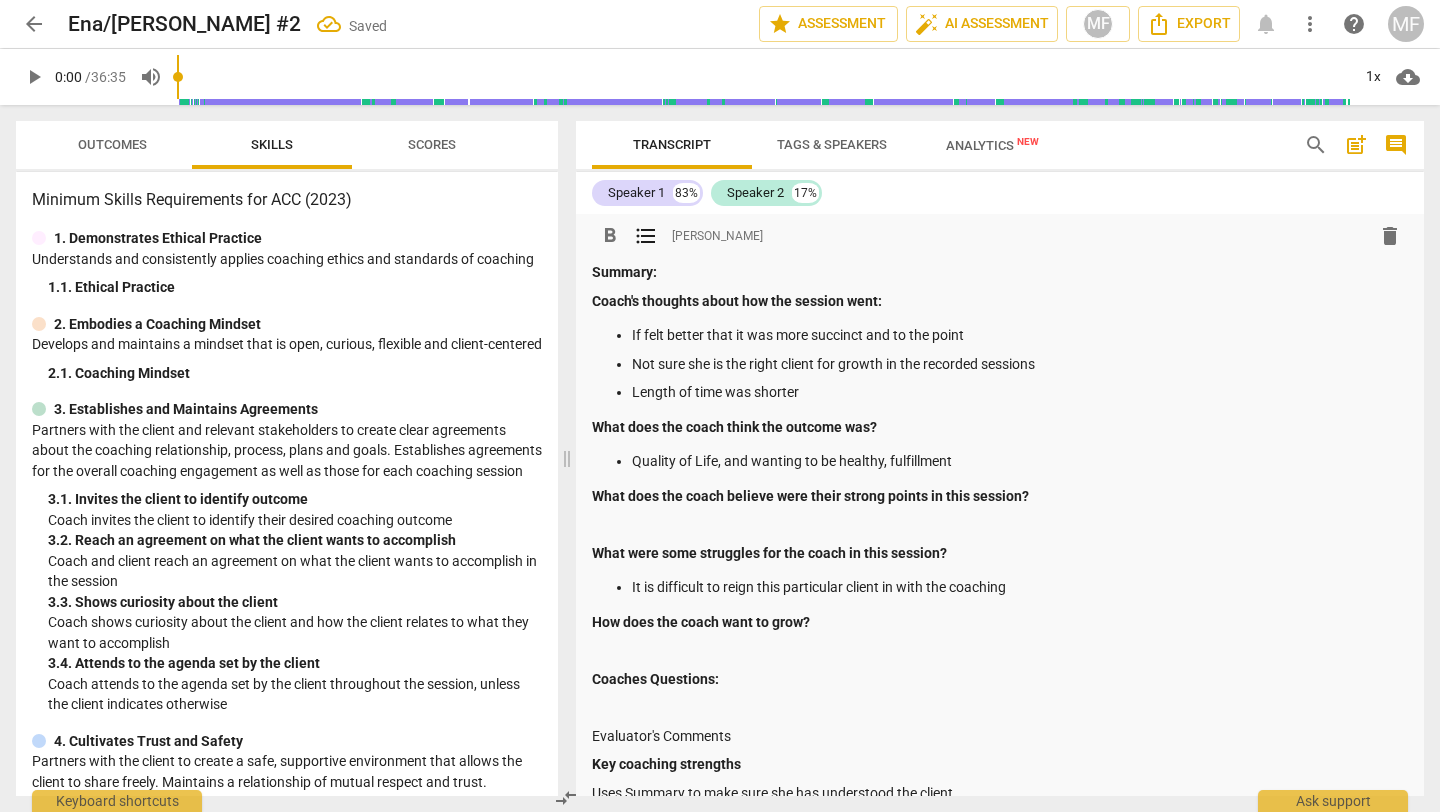 click on "Scores" at bounding box center [432, 145] 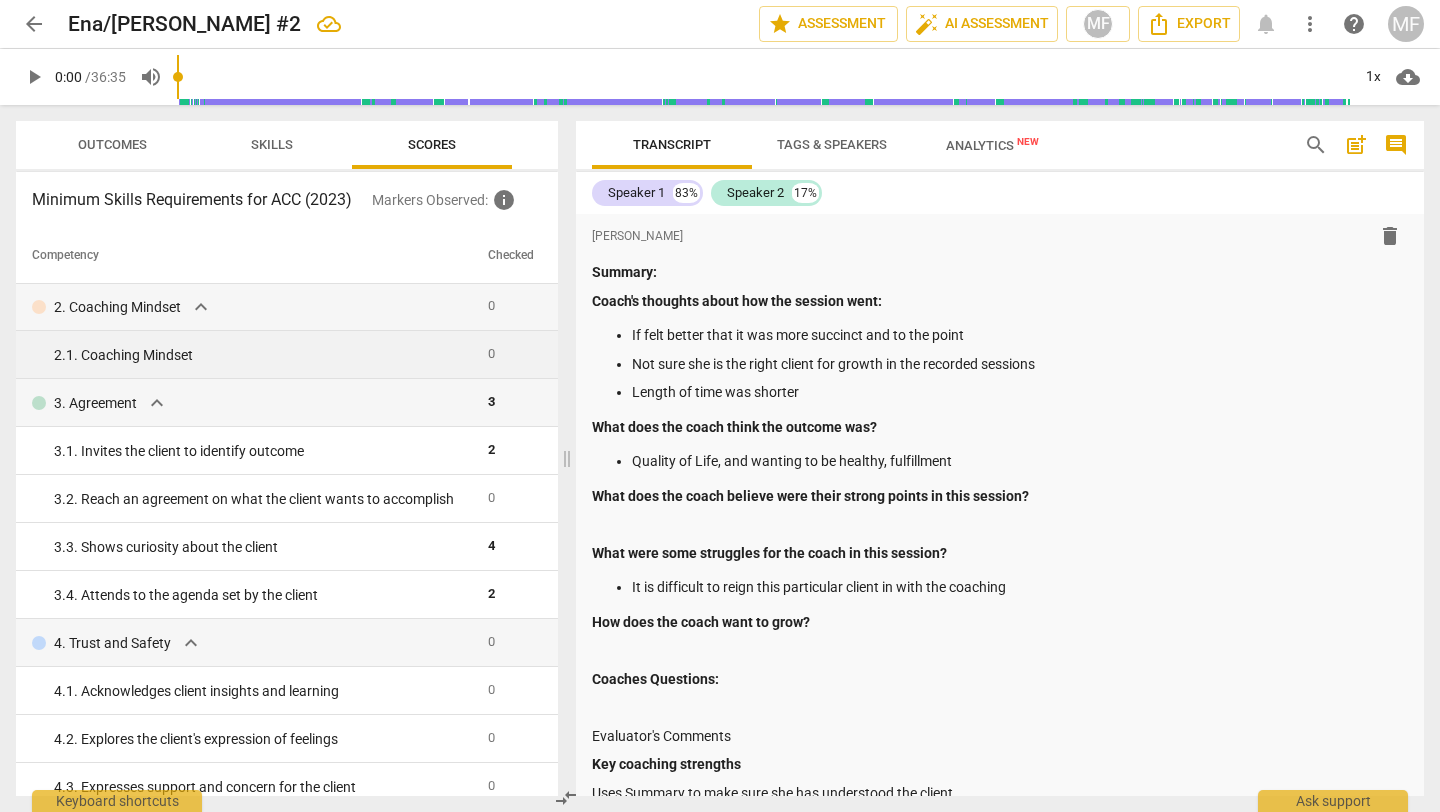scroll, scrollTop: 0, scrollLeft: 0, axis: both 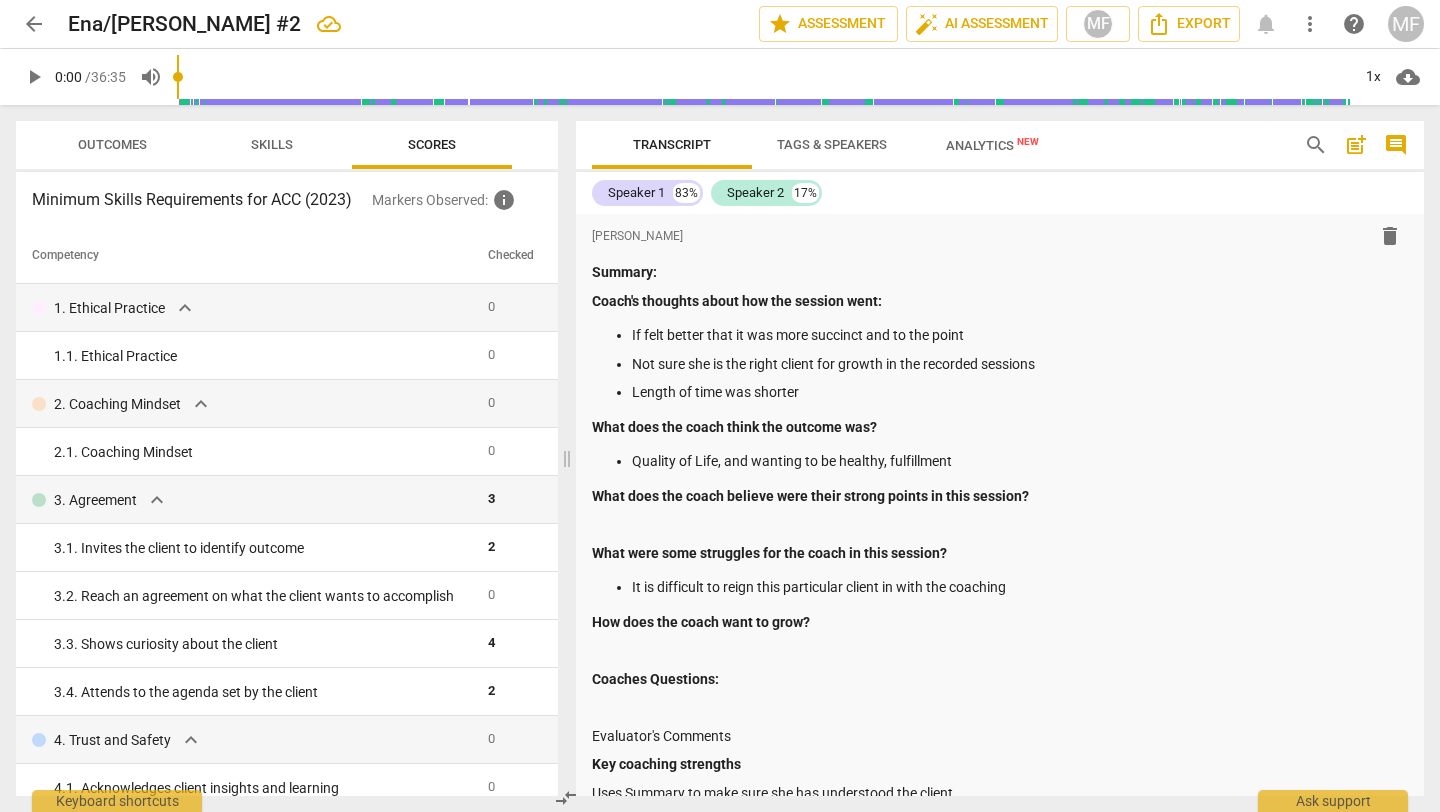 click on "Skills" at bounding box center [272, 145] 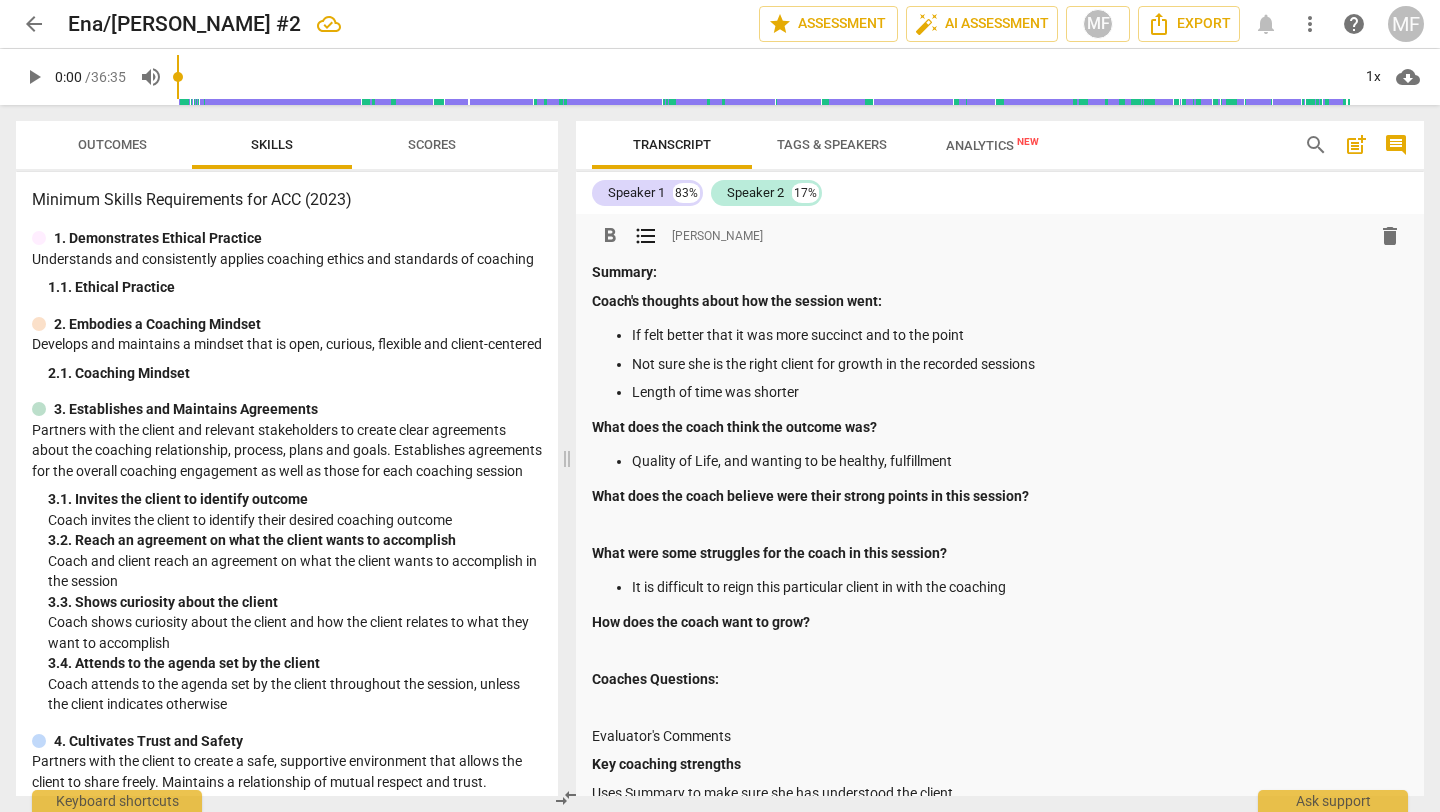 click on "Quality of Life, and wanting to be healthy, fulfillment" at bounding box center (1020, 461) 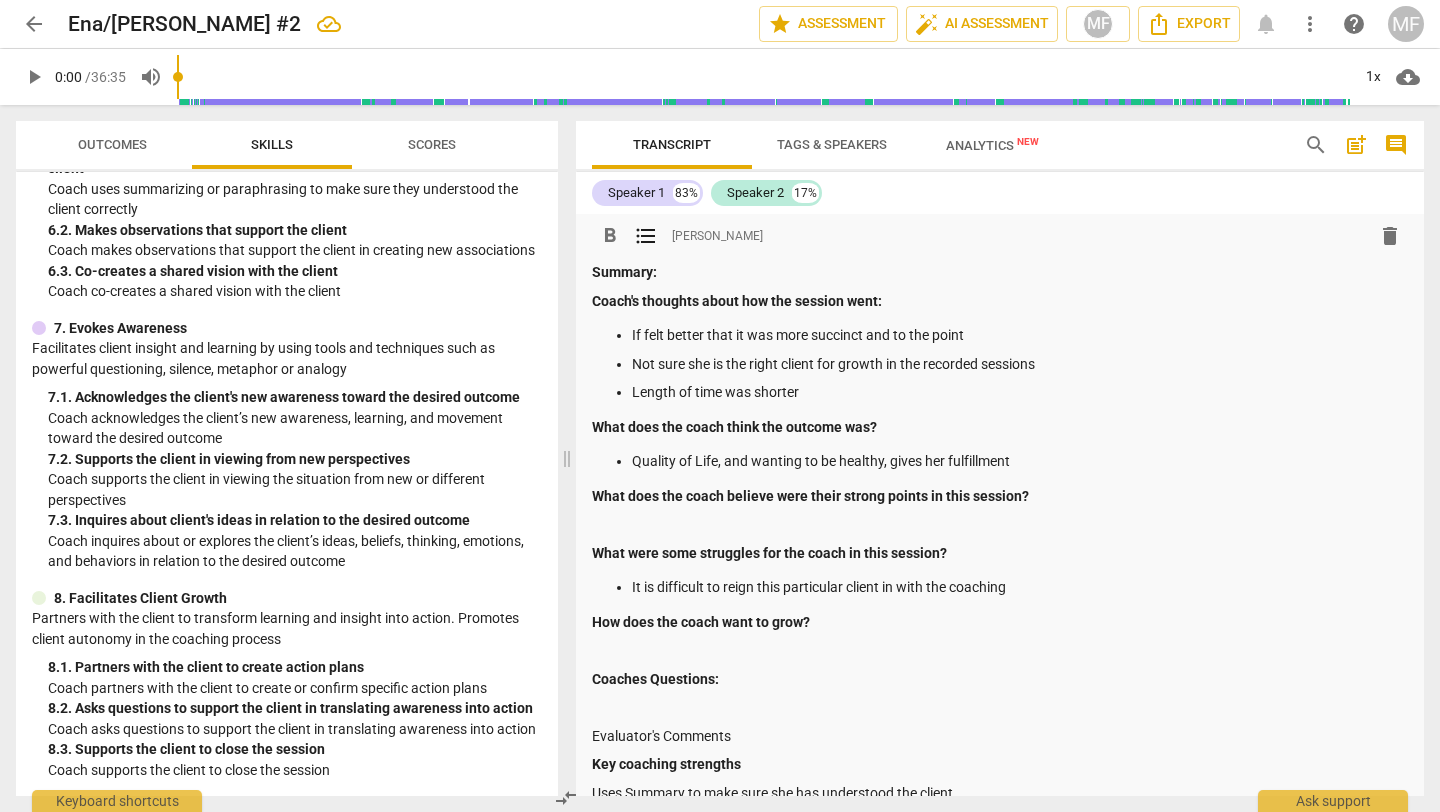 scroll, scrollTop: 1243, scrollLeft: 0, axis: vertical 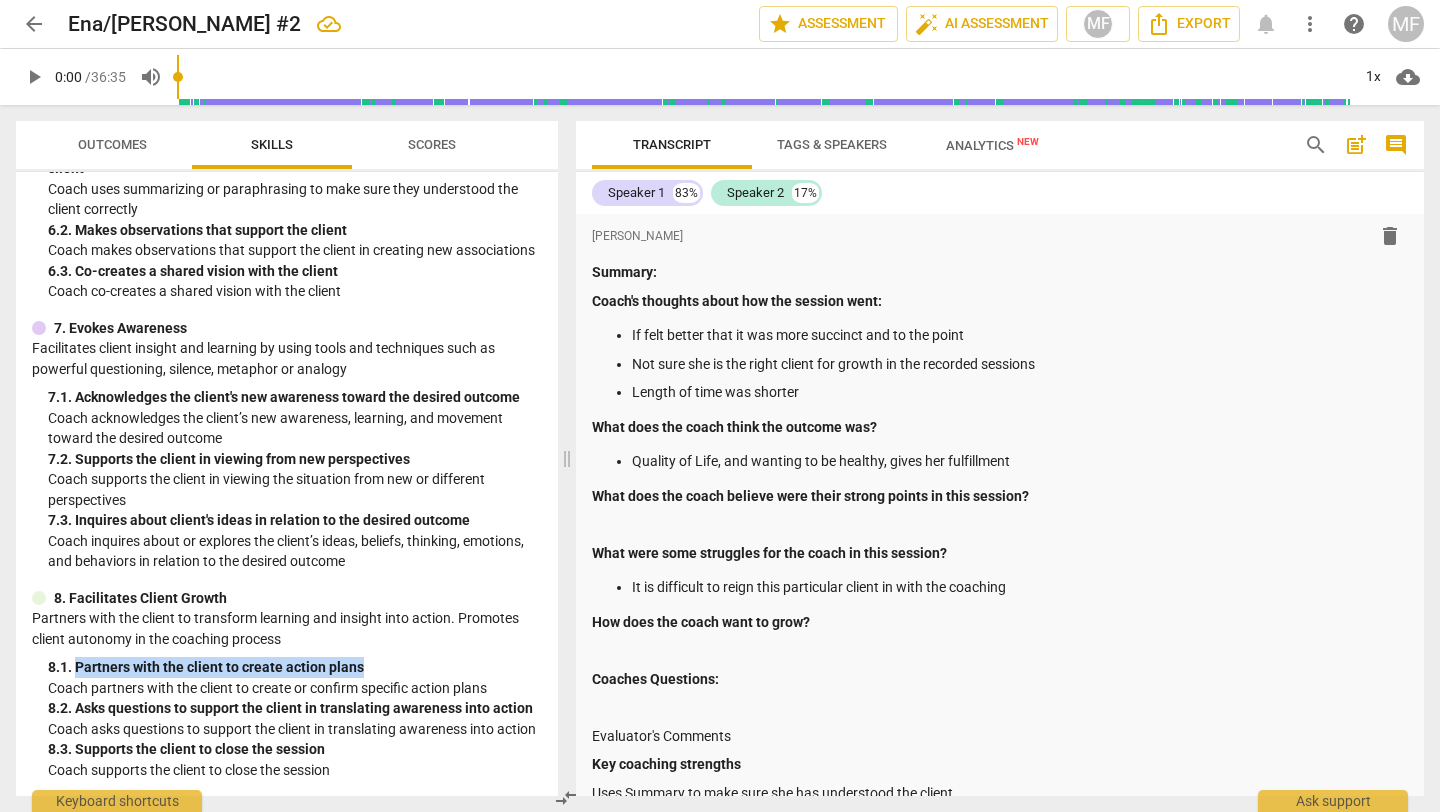 drag, startPoint x: 78, startPoint y: 643, endPoint x: 383, endPoint y: 645, distance: 305.00656 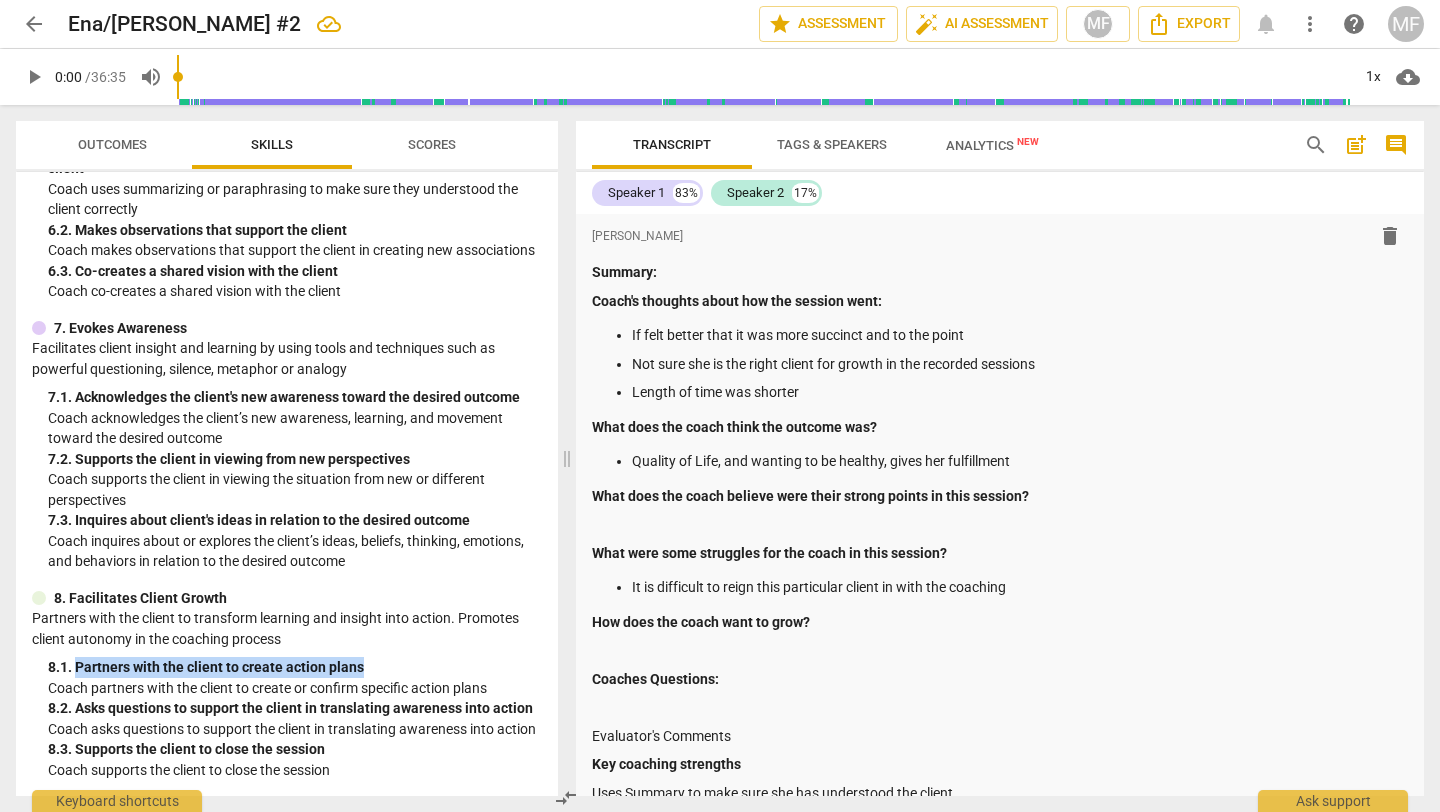 click on "8. 1. Partners with the client to create action plans" at bounding box center (295, 667) 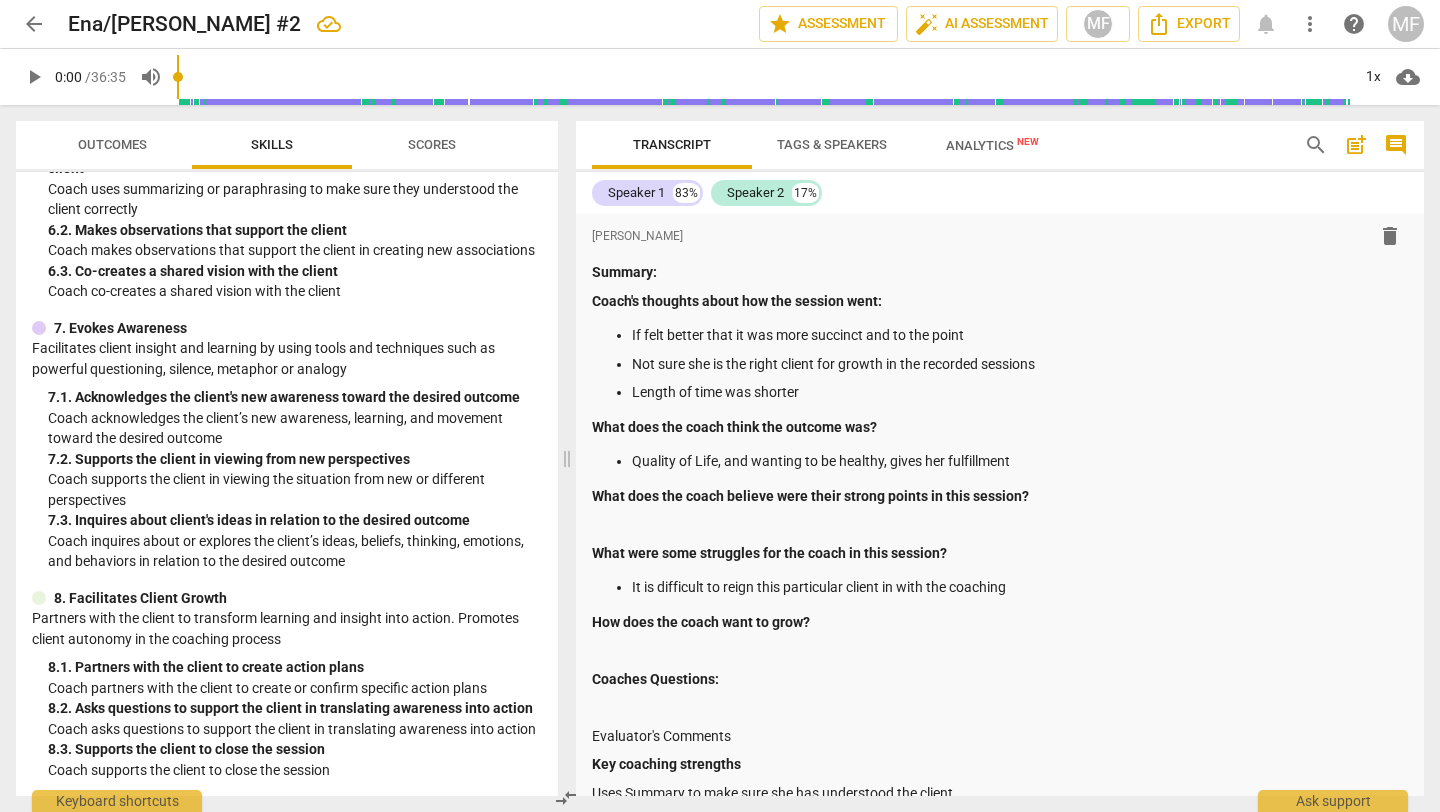 click on "8. 2. Asks questions to support the client in translating awareness into action" at bounding box center [295, 708] 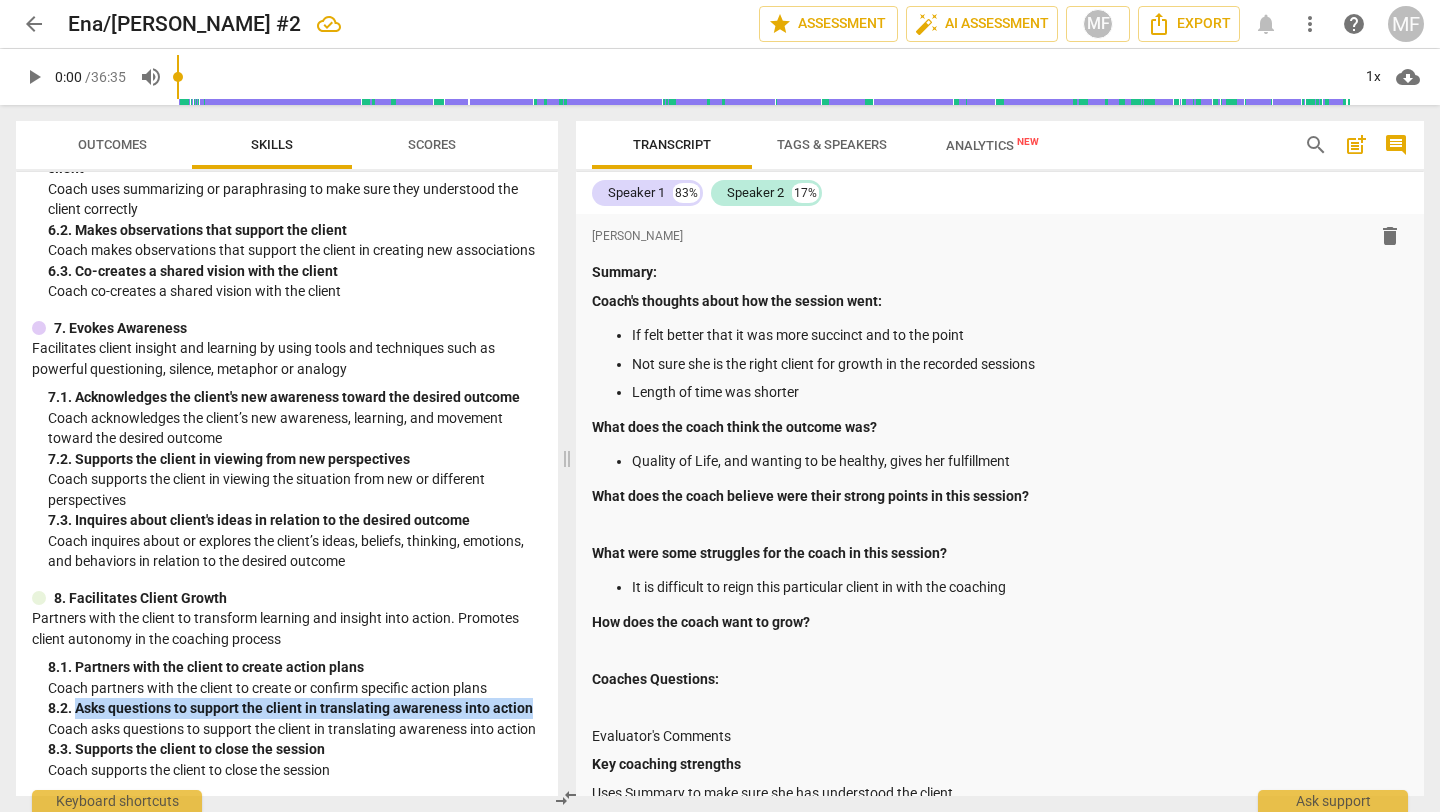 drag, startPoint x: 75, startPoint y: 690, endPoint x: 538, endPoint y: 694, distance: 463.01727 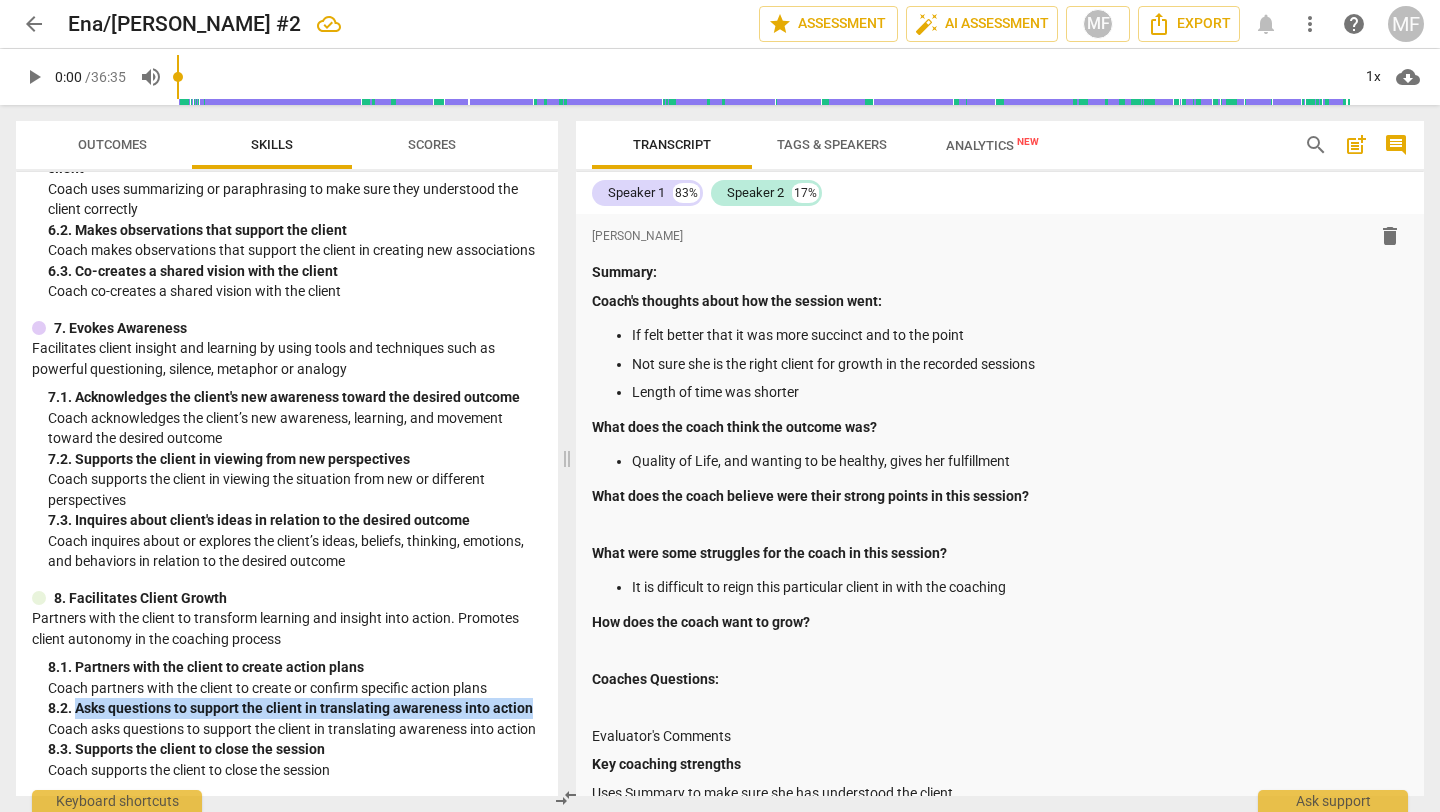 click on "Minimum Skills Requirements for ACC (2023) 1. Demonstrates Ethical Practice Understands and consistently applies coaching ethics and standards of coaching 1. 1. Ethical Practice 2. Embodies a Coaching Mindset Develops and maintains a mindset that is open, curious, flexible and client-centered 2. 1. Coaching Mindset 3. Establishes and Maintains Agreements  Partners with the client and relevant stakeholders to create clear agreements about the coaching relationship, process, plans and goals. Establishes agreements for the overall coaching engagement as well as those for each coaching session 3. 1. Invites the client to identify outcome Coach invites the client to identify their desired coaching outcome 3. 2. Reach an agreement on what the client wants to accomplish Coach and client reach an agreement on what the client wants to accomplish in the session 3. 3. Shows curiosity about the client Coach shows curiosity about the client and how the client relates to what they want to accomplish 3. 4. 4. 4. 5. 5. 5. 6." at bounding box center (287, 484) 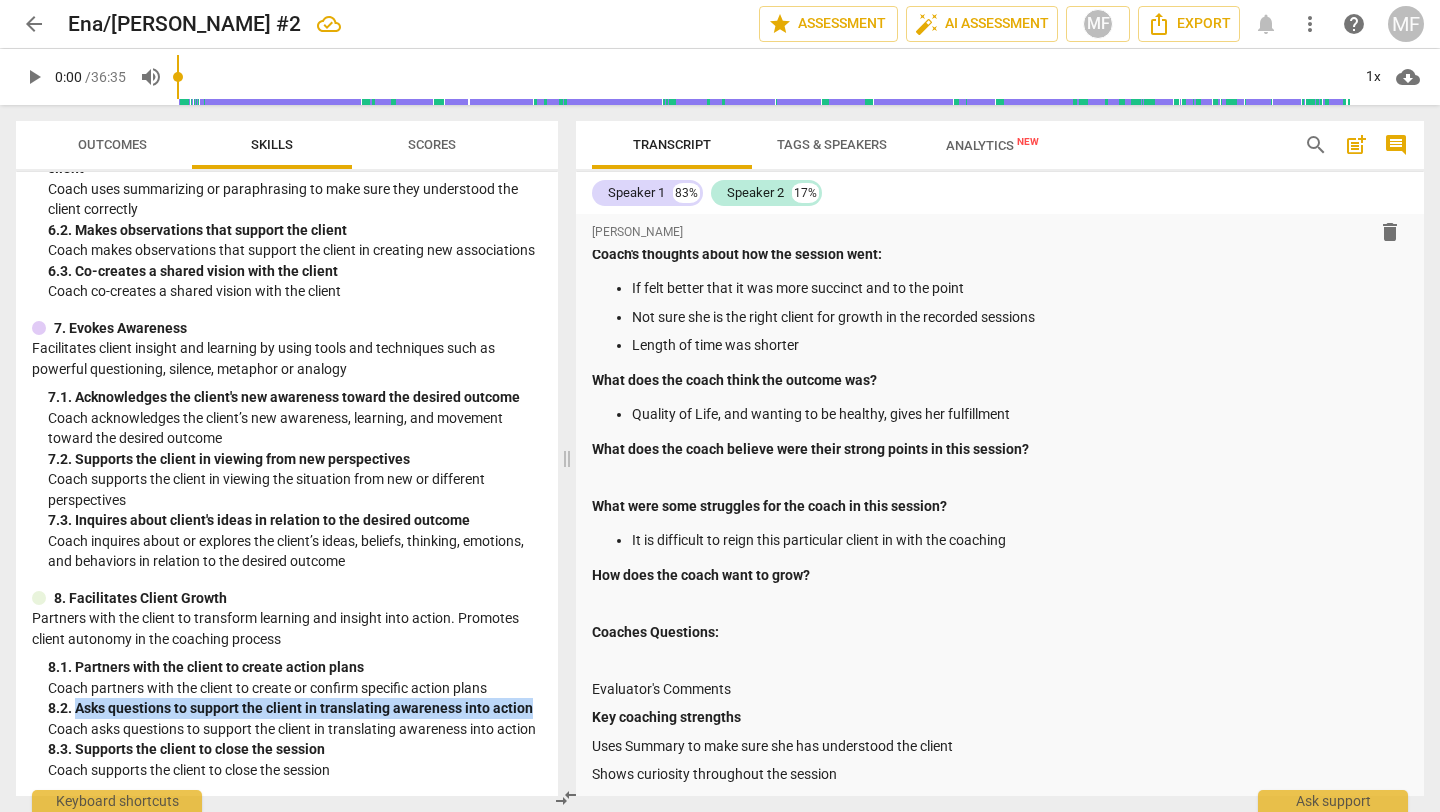 scroll, scrollTop: 34, scrollLeft: 0, axis: vertical 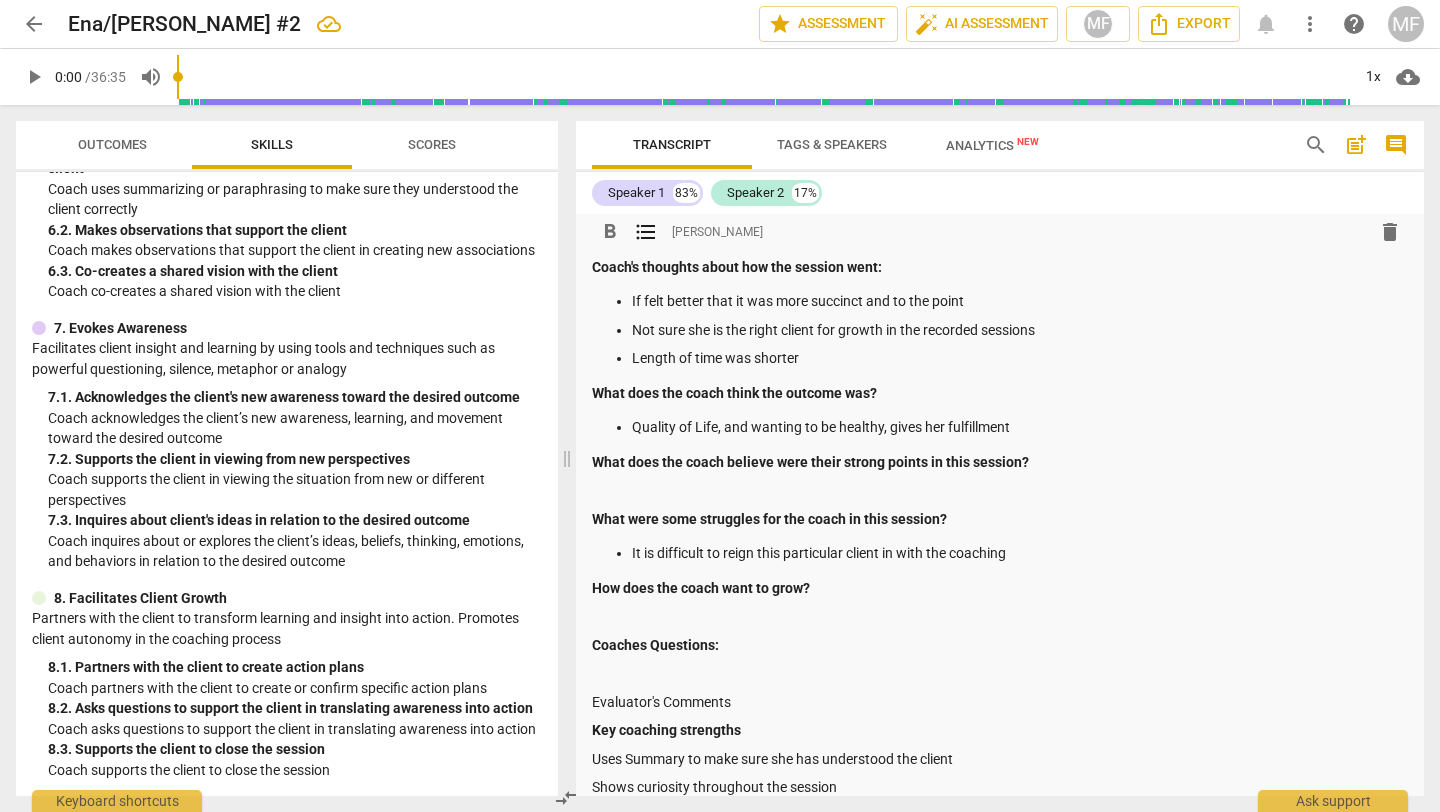 click on "Quality of Life, and wanting to be healthy, gives her fulfillment" at bounding box center [1020, 427] 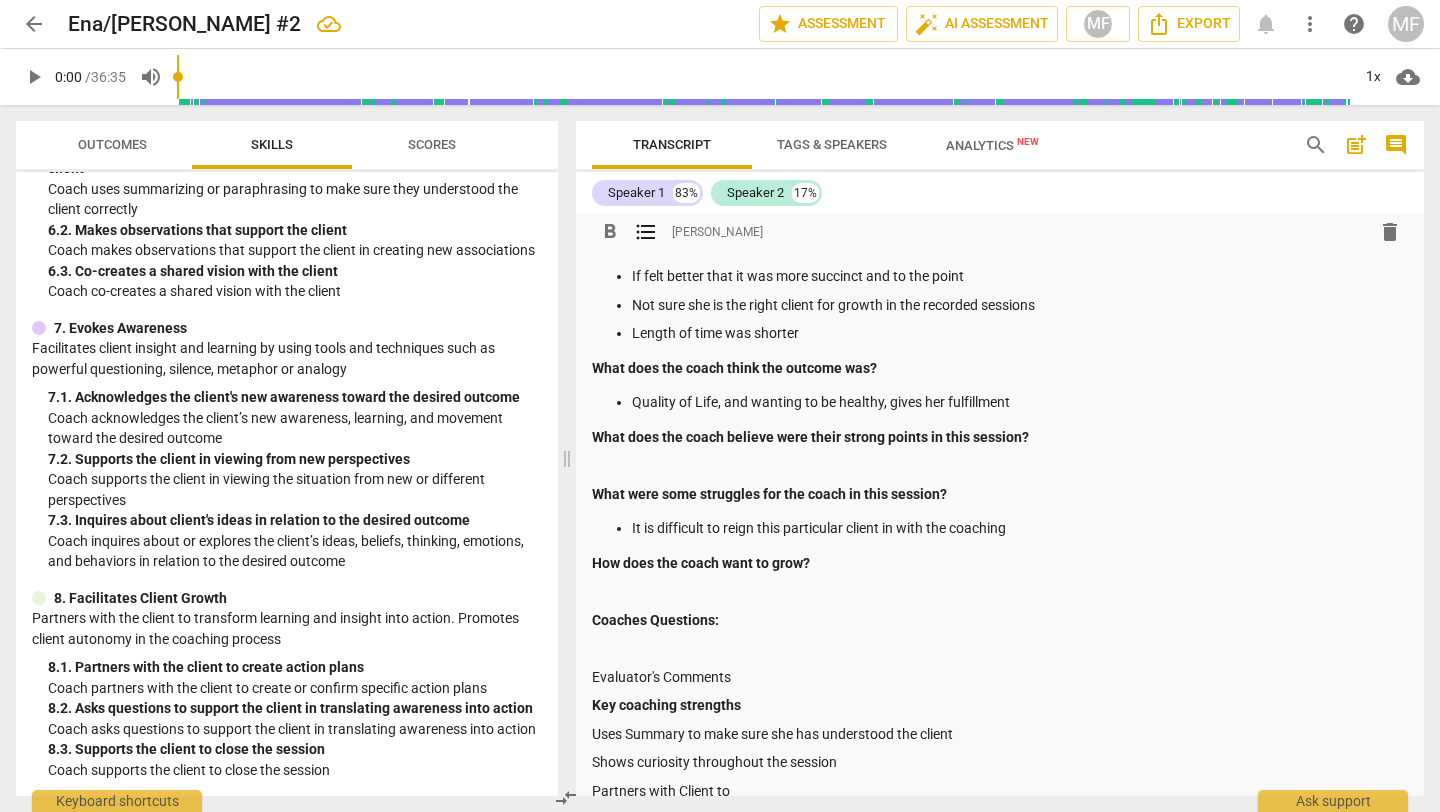 scroll, scrollTop: 63, scrollLeft: 0, axis: vertical 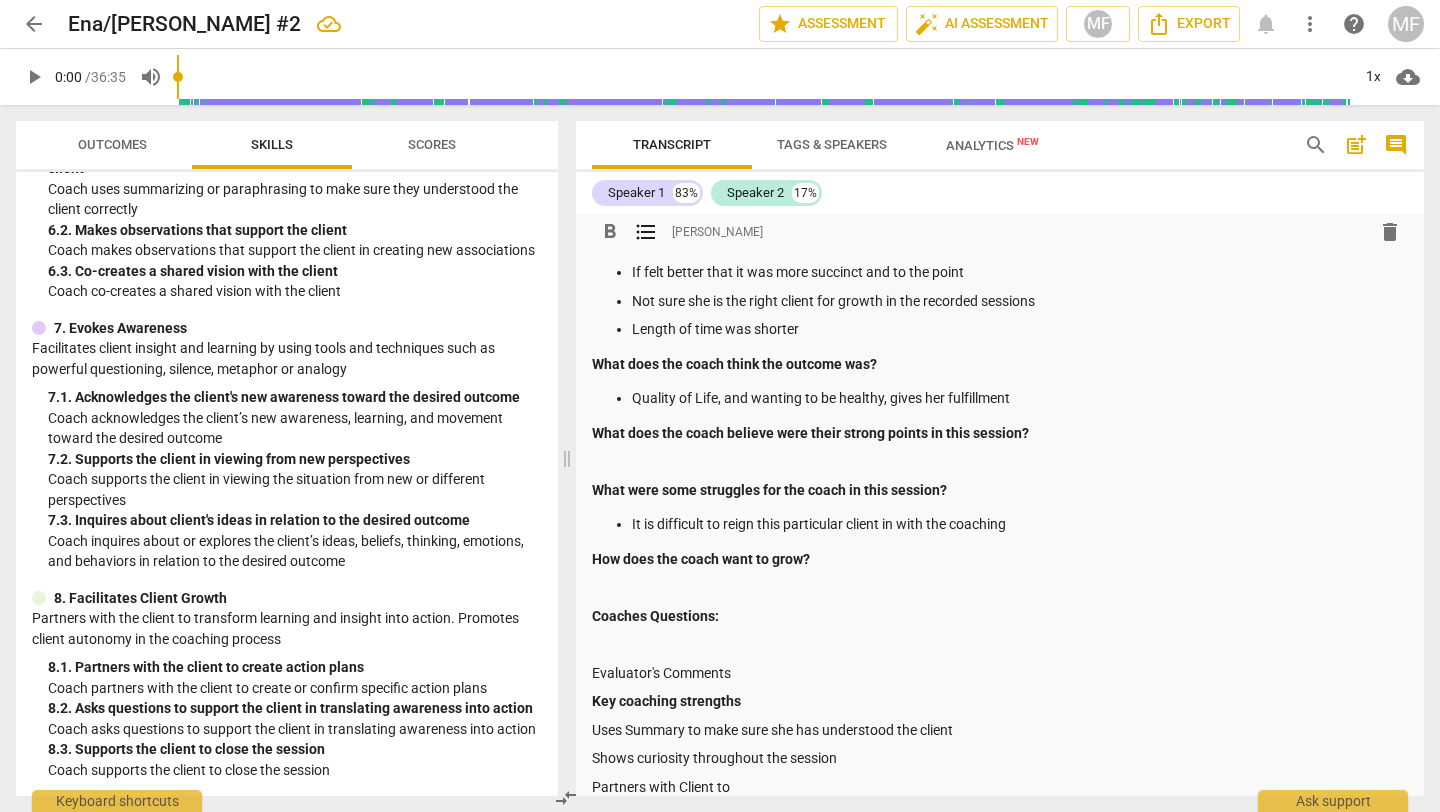 click at bounding box center [1000, 461] 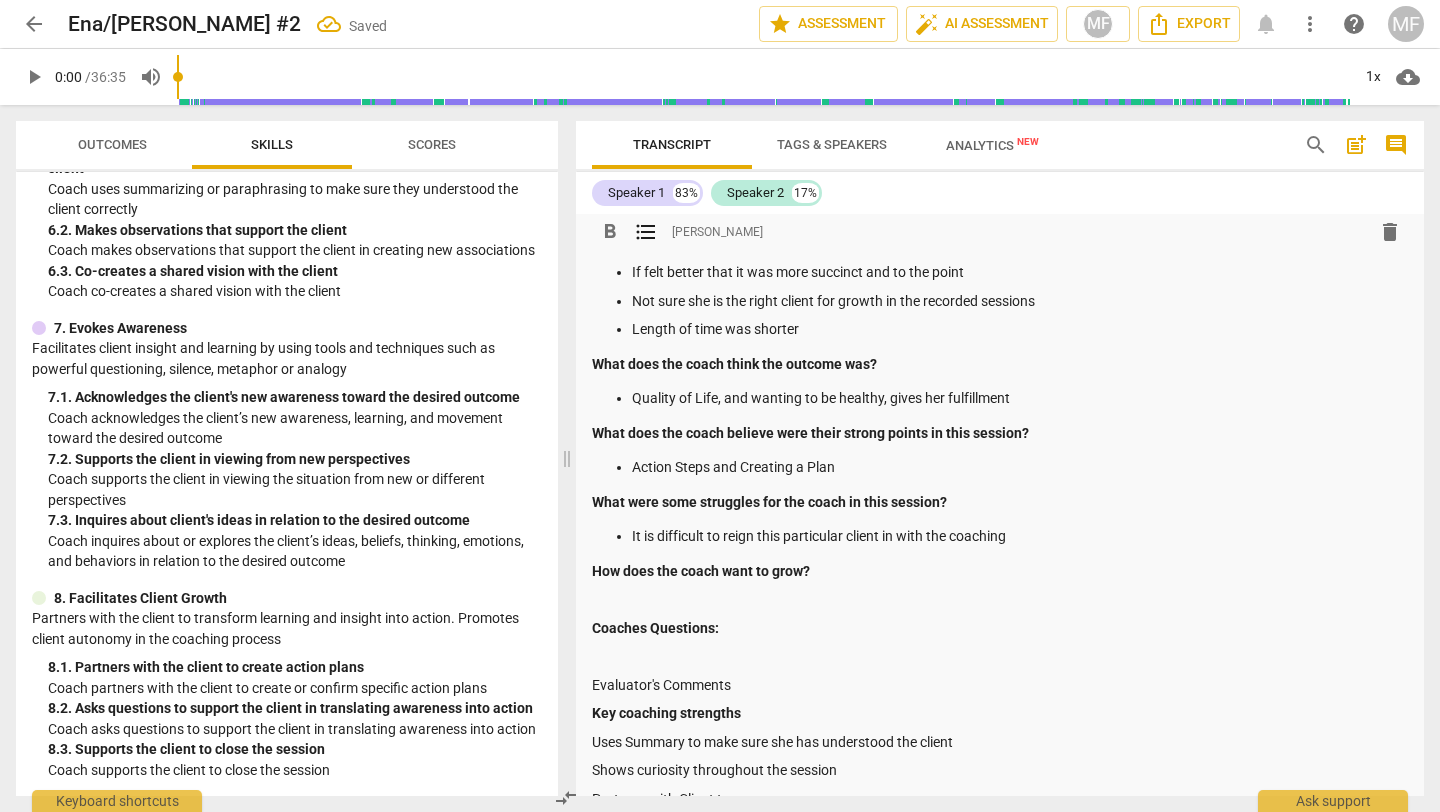 click on "Action Steps and Creating a Plan" at bounding box center (1020, 467) 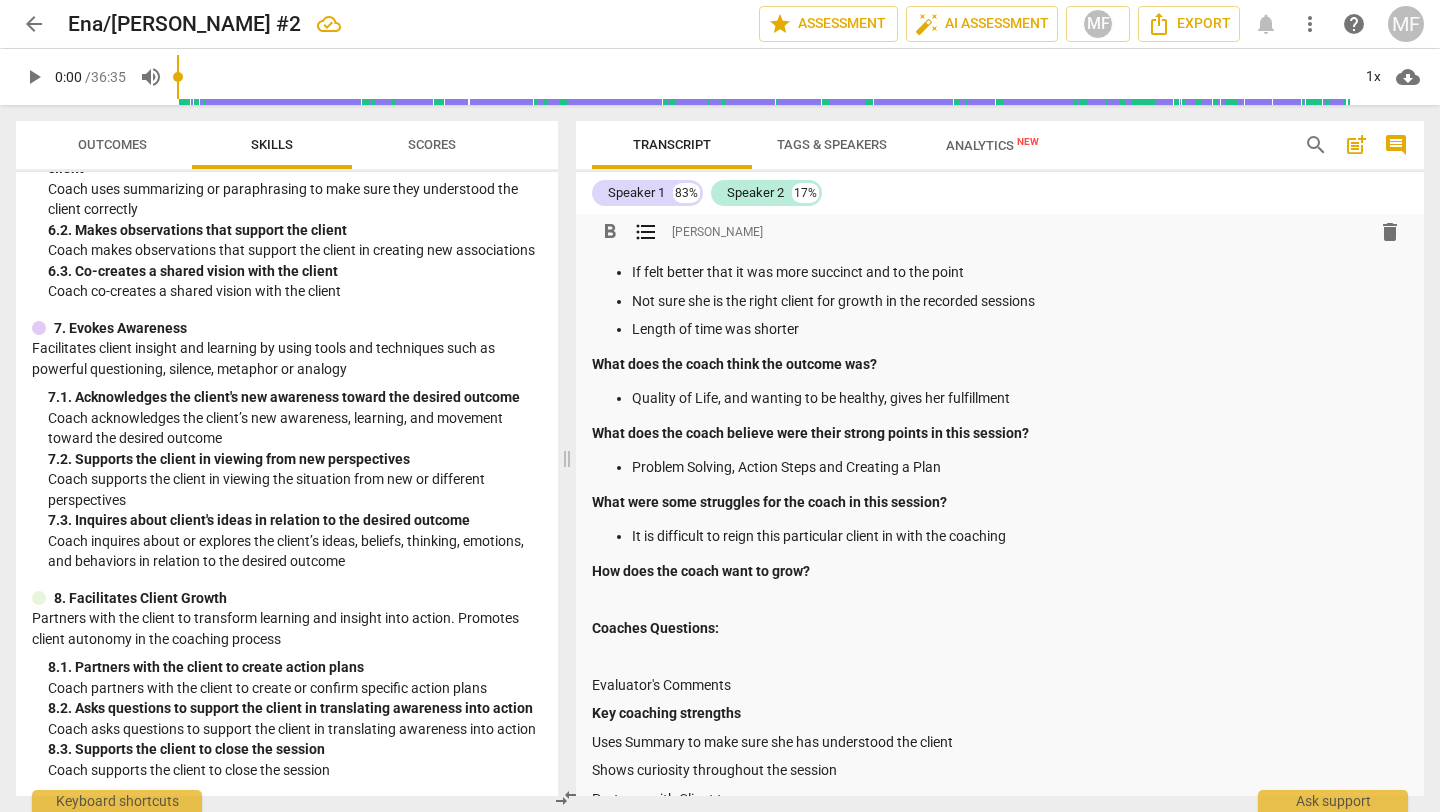 click on "It is difficult to reign this particular client in with the coaching" at bounding box center [1020, 536] 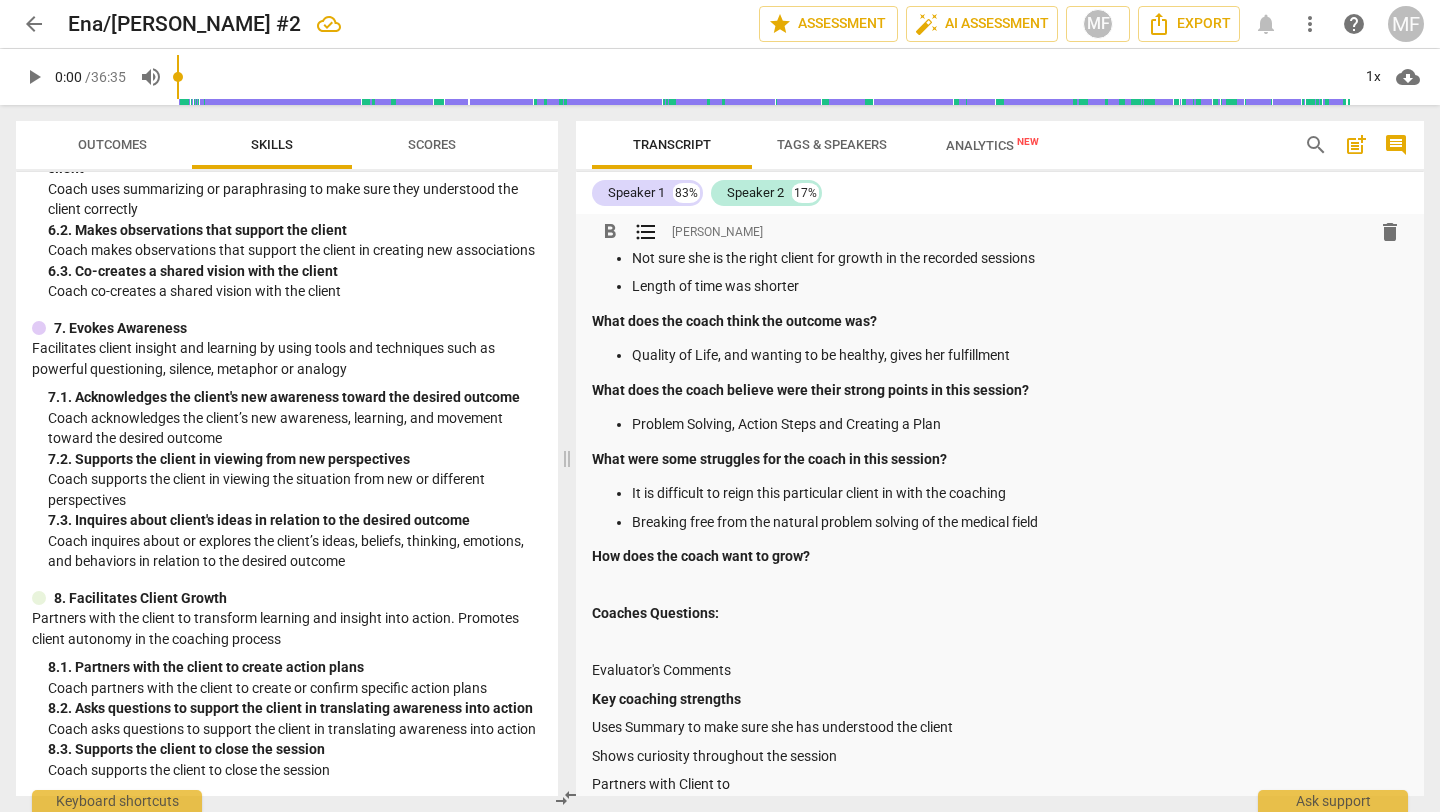 scroll, scrollTop: 165, scrollLeft: 0, axis: vertical 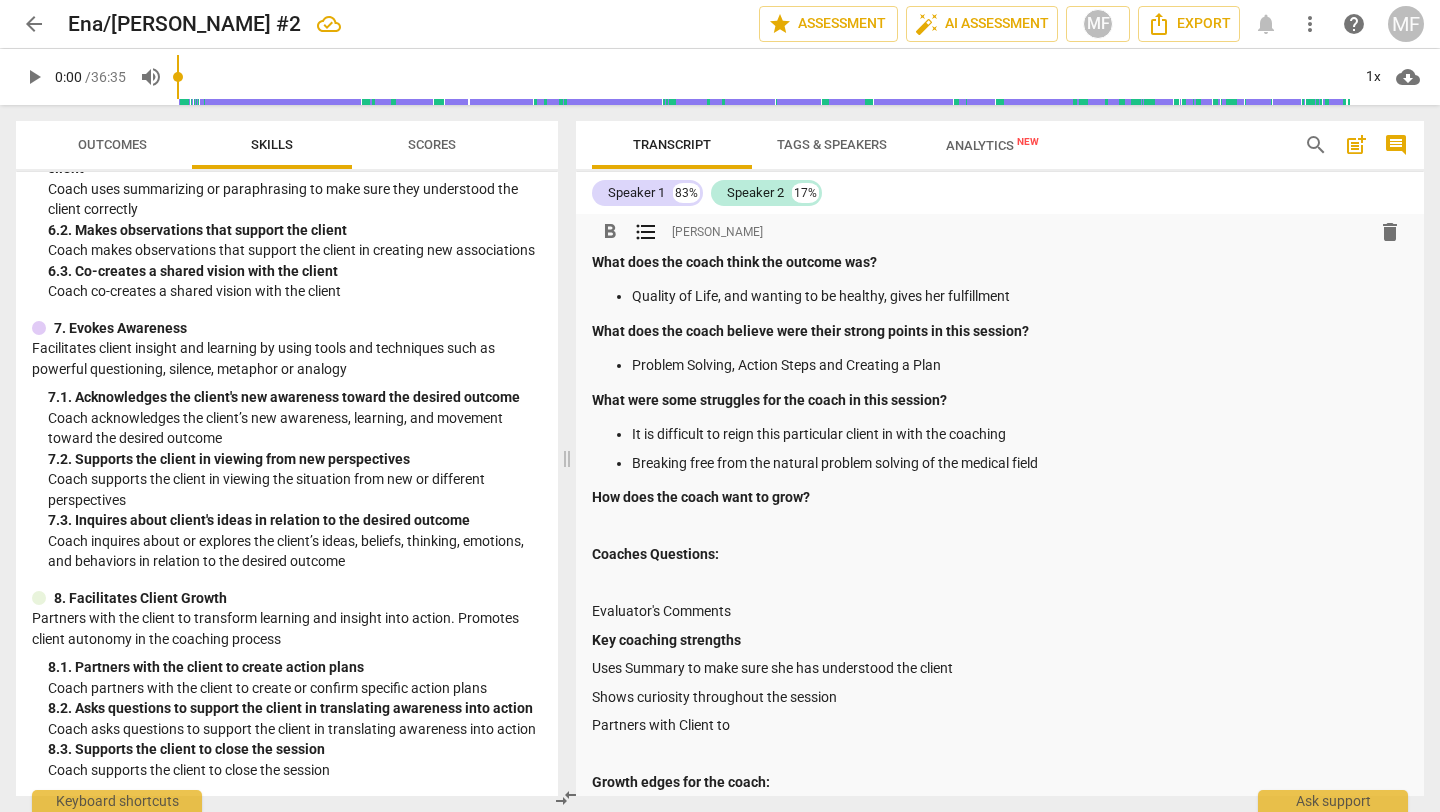 click on "Problem Solving, Action Steps and Creating a Plan" at bounding box center [1020, 365] 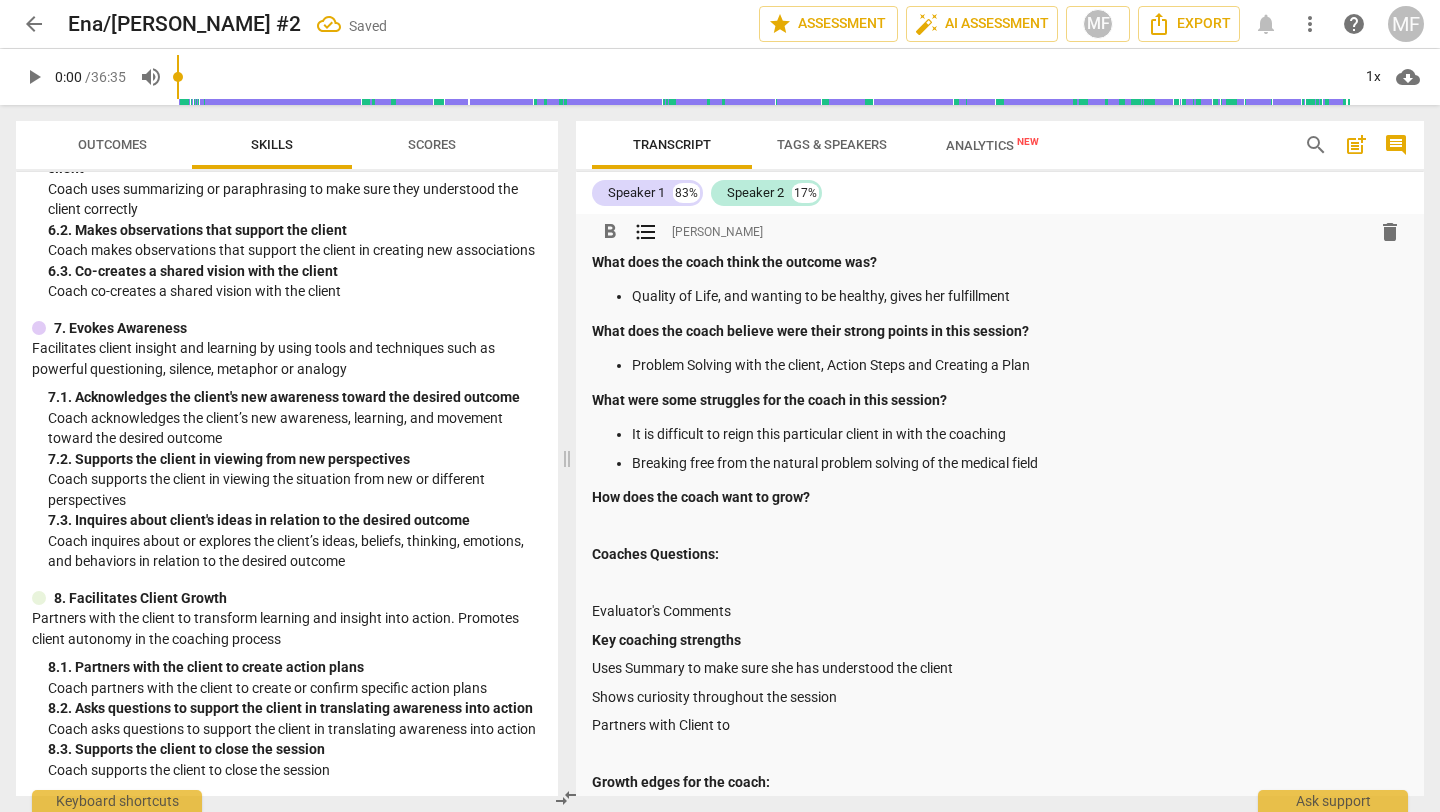 click on "Problem Solving with the client, Action Steps and Creating a Plan" at bounding box center (1020, 365) 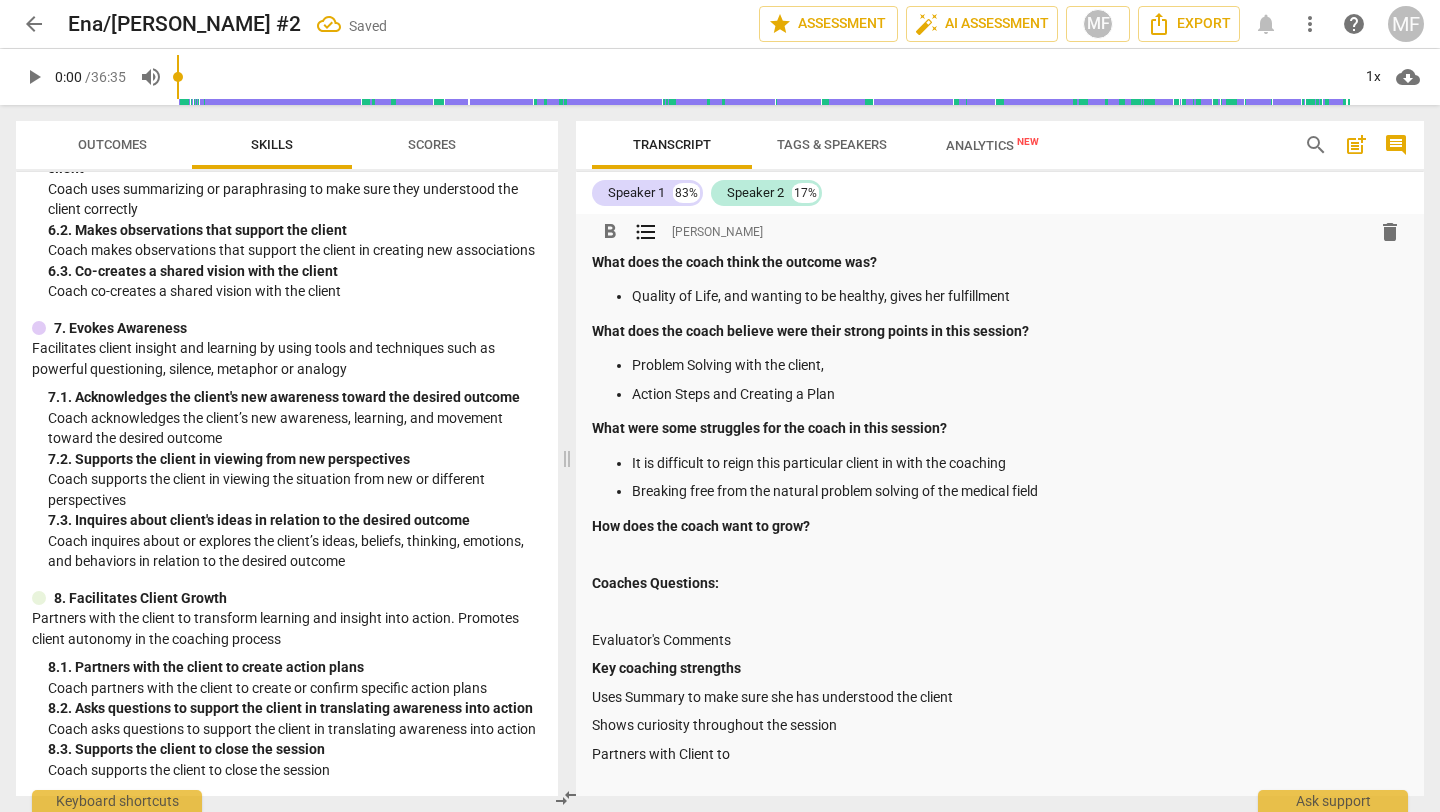 click on "Problem Solving with the client," at bounding box center [1020, 365] 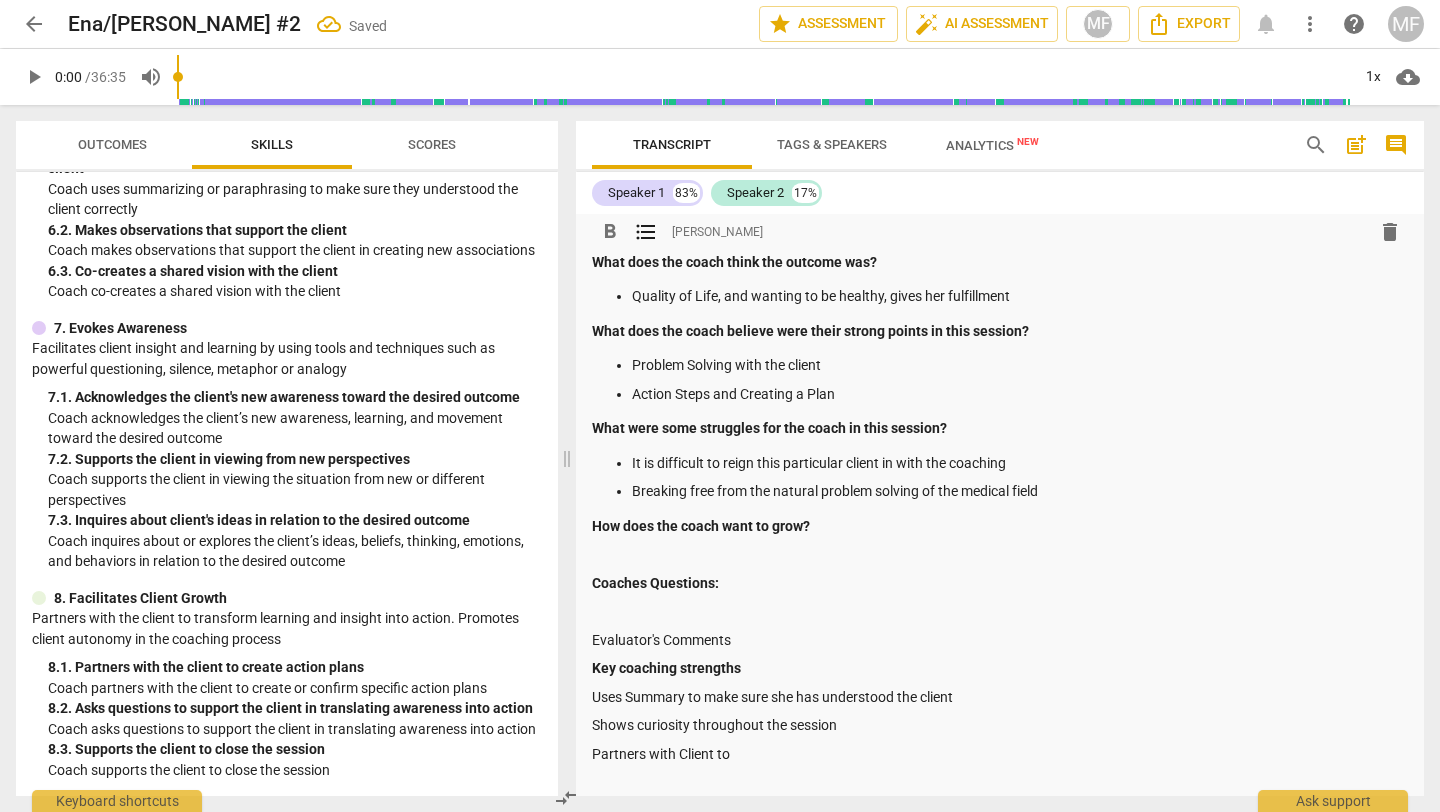 click on "Action Steps and Creating a Plan" at bounding box center (1020, 394) 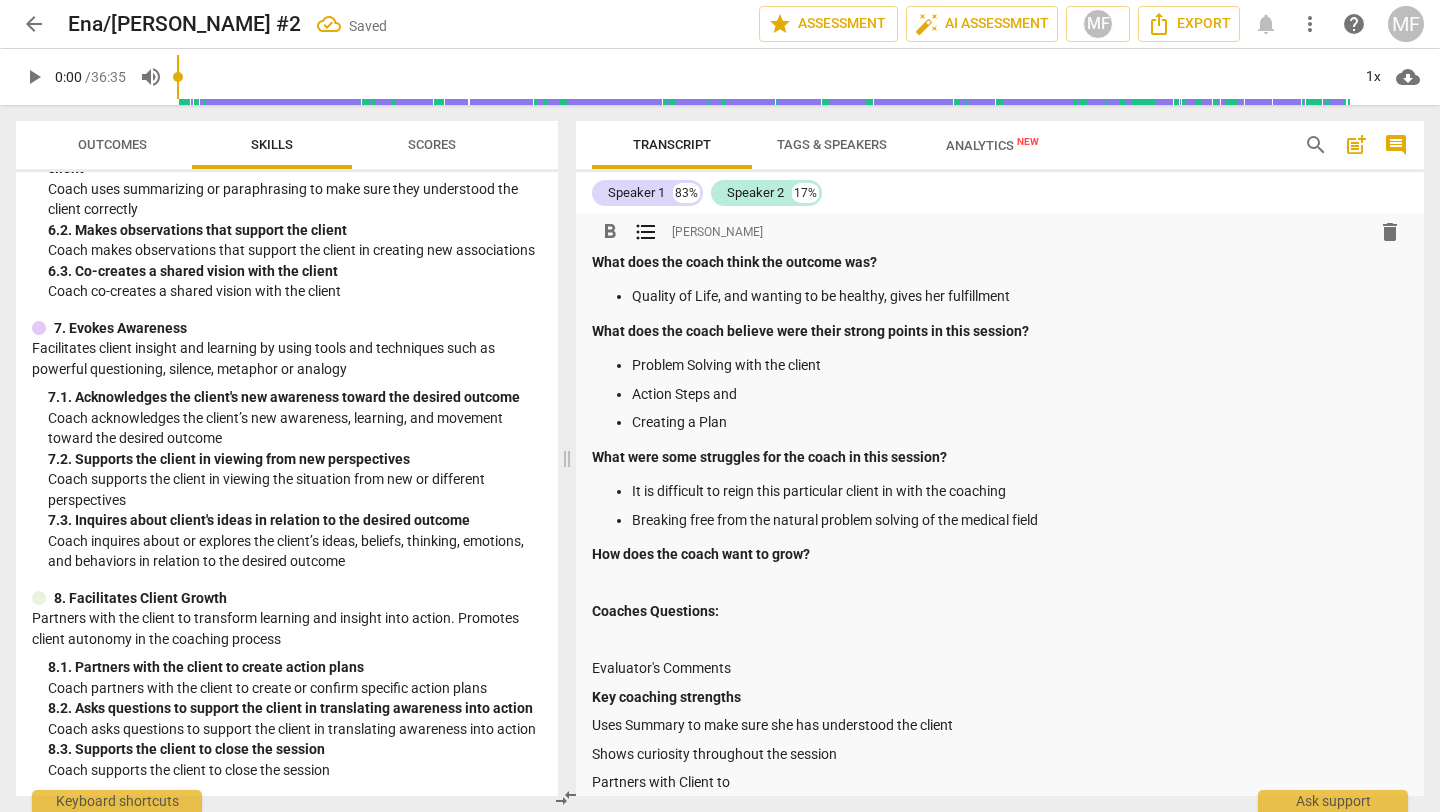 click on "Action Steps and" at bounding box center (1020, 394) 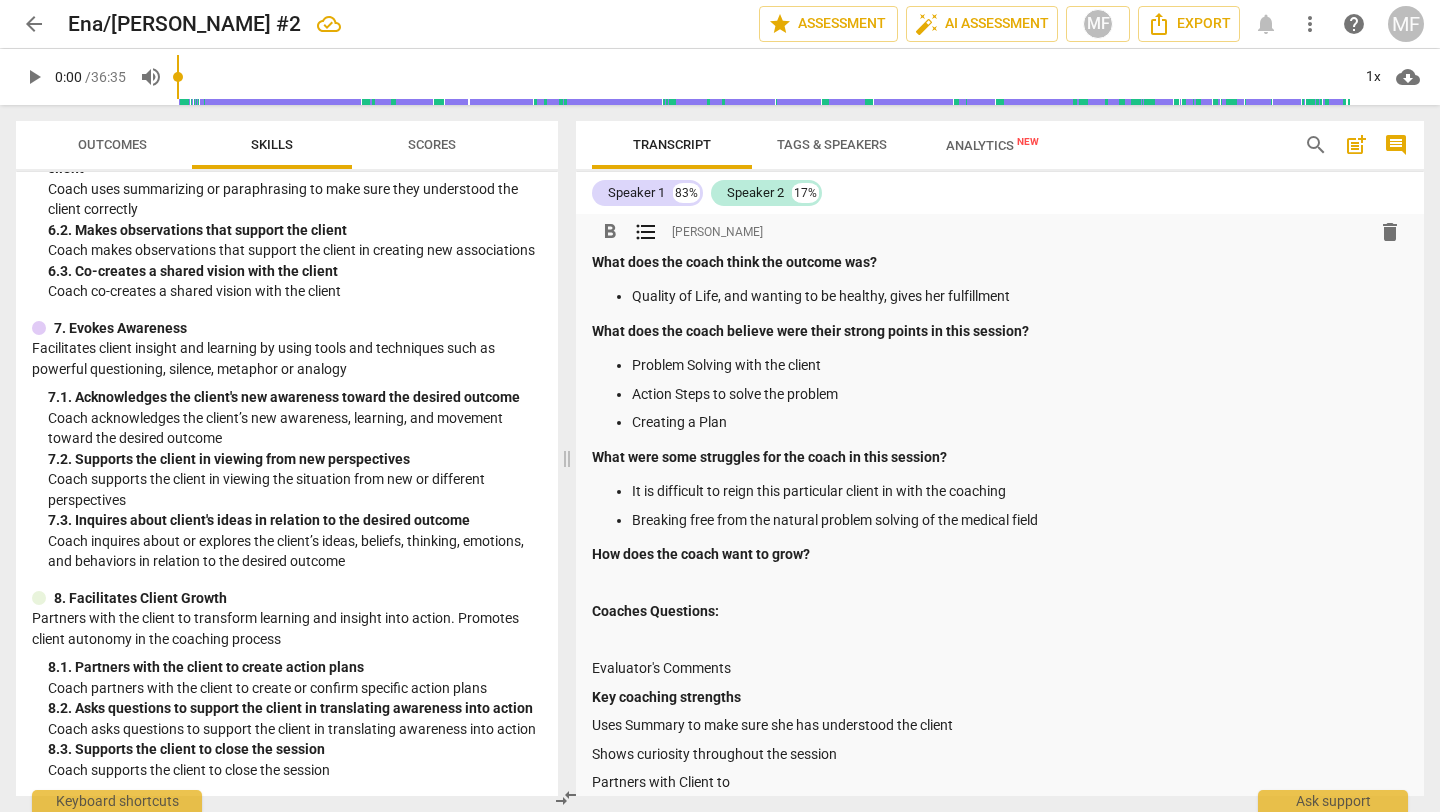 click on "Creating a Plan" at bounding box center [1020, 422] 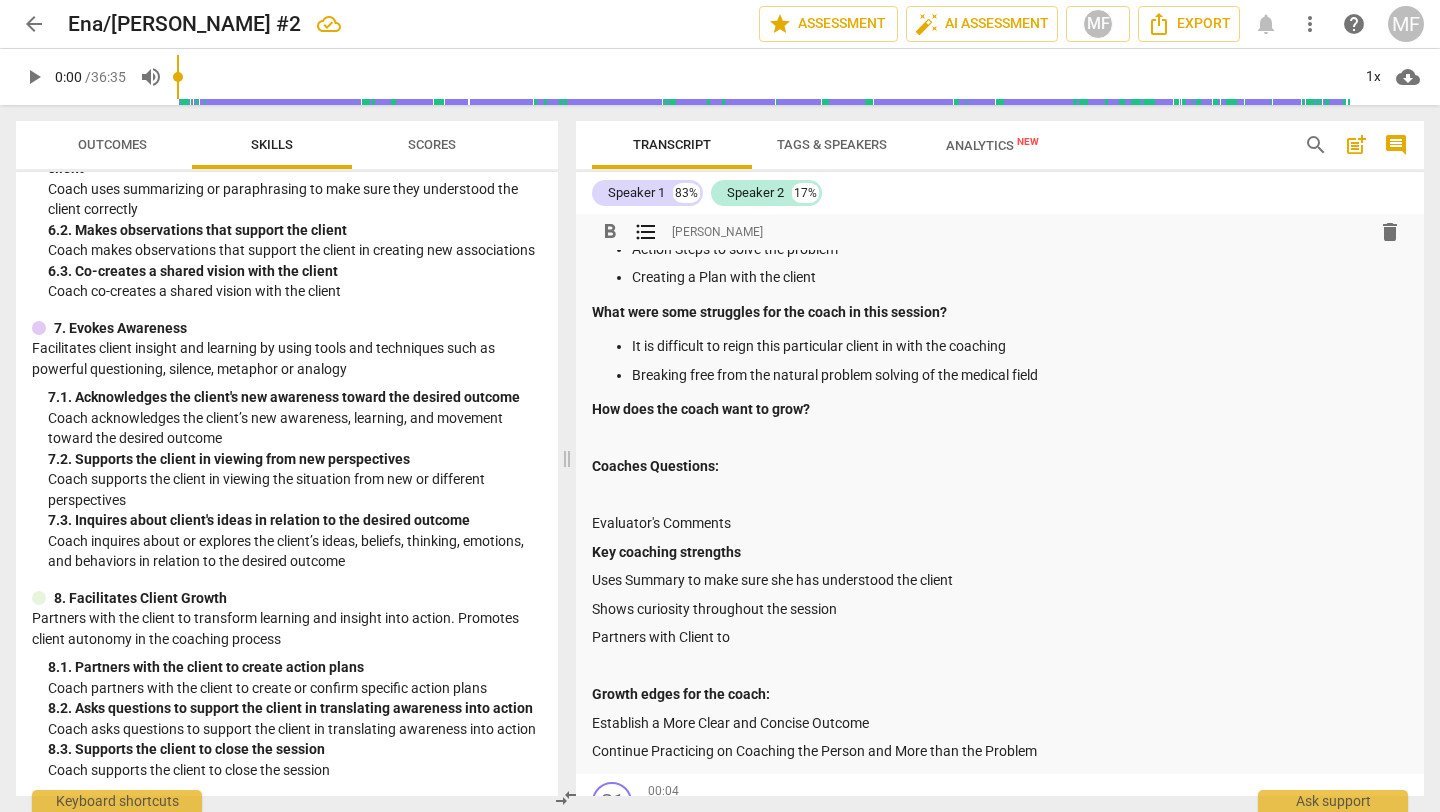 scroll, scrollTop: 312, scrollLeft: 0, axis: vertical 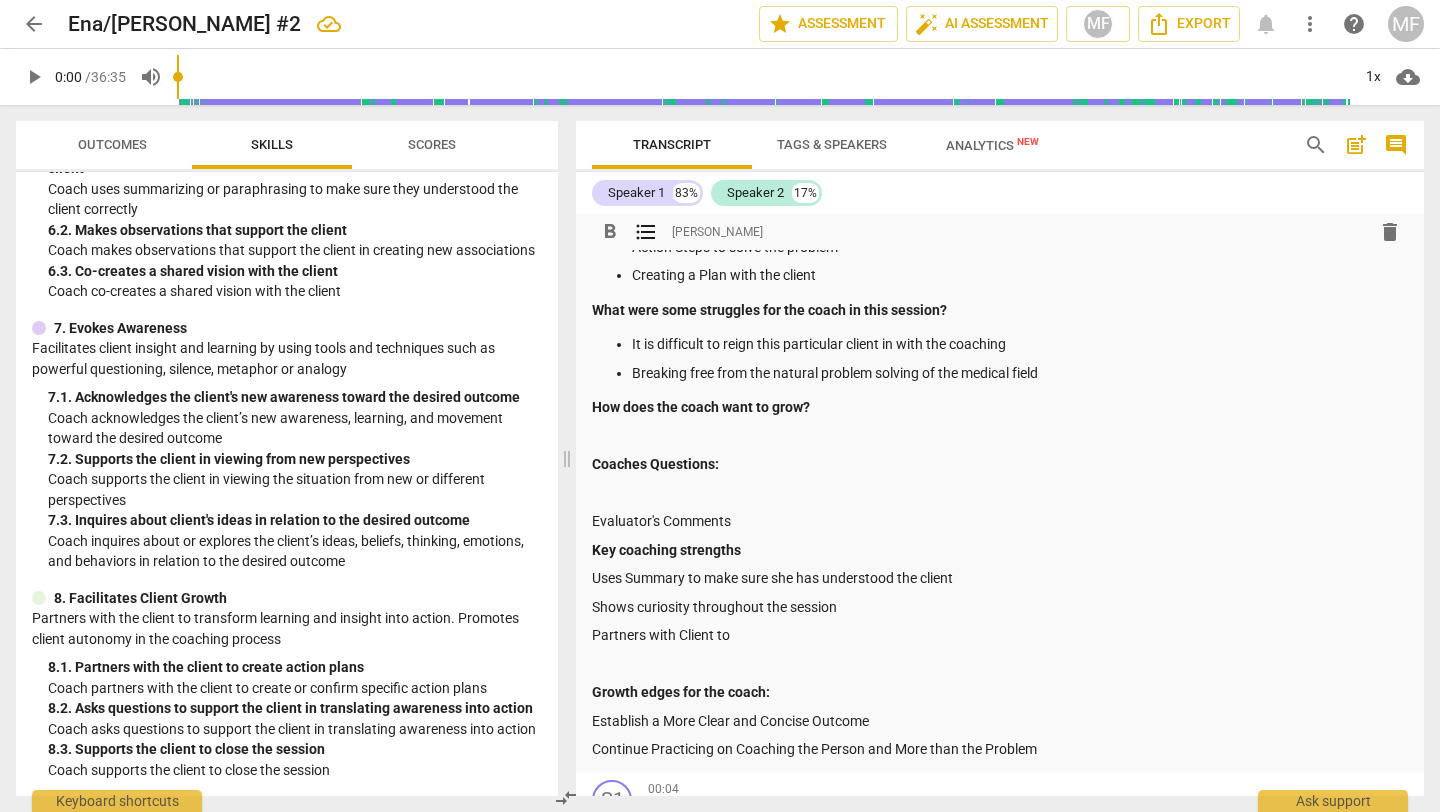 click at bounding box center (1000, 436) 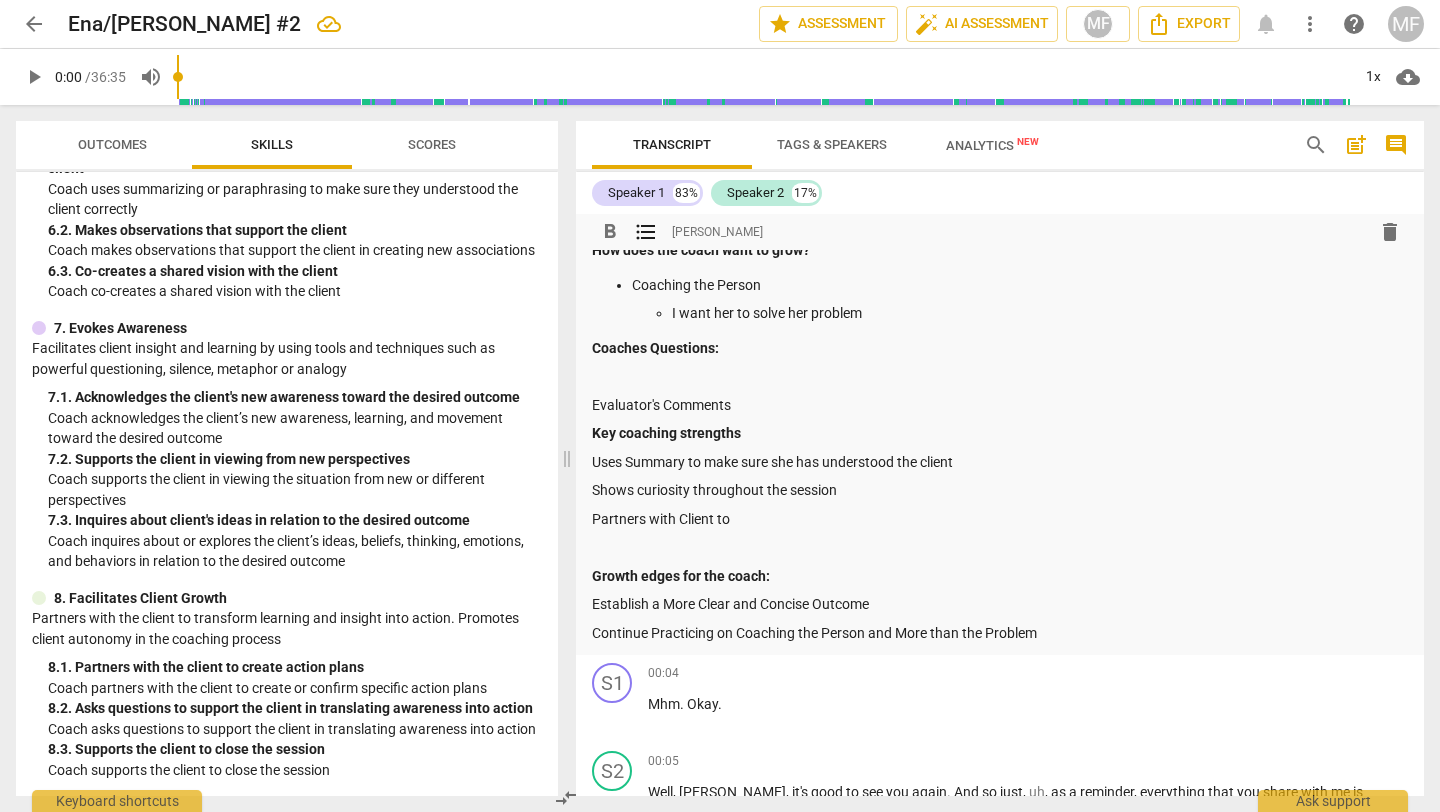 scroll, scrollTop: 476, scrollLeft: 0, axis: vertical 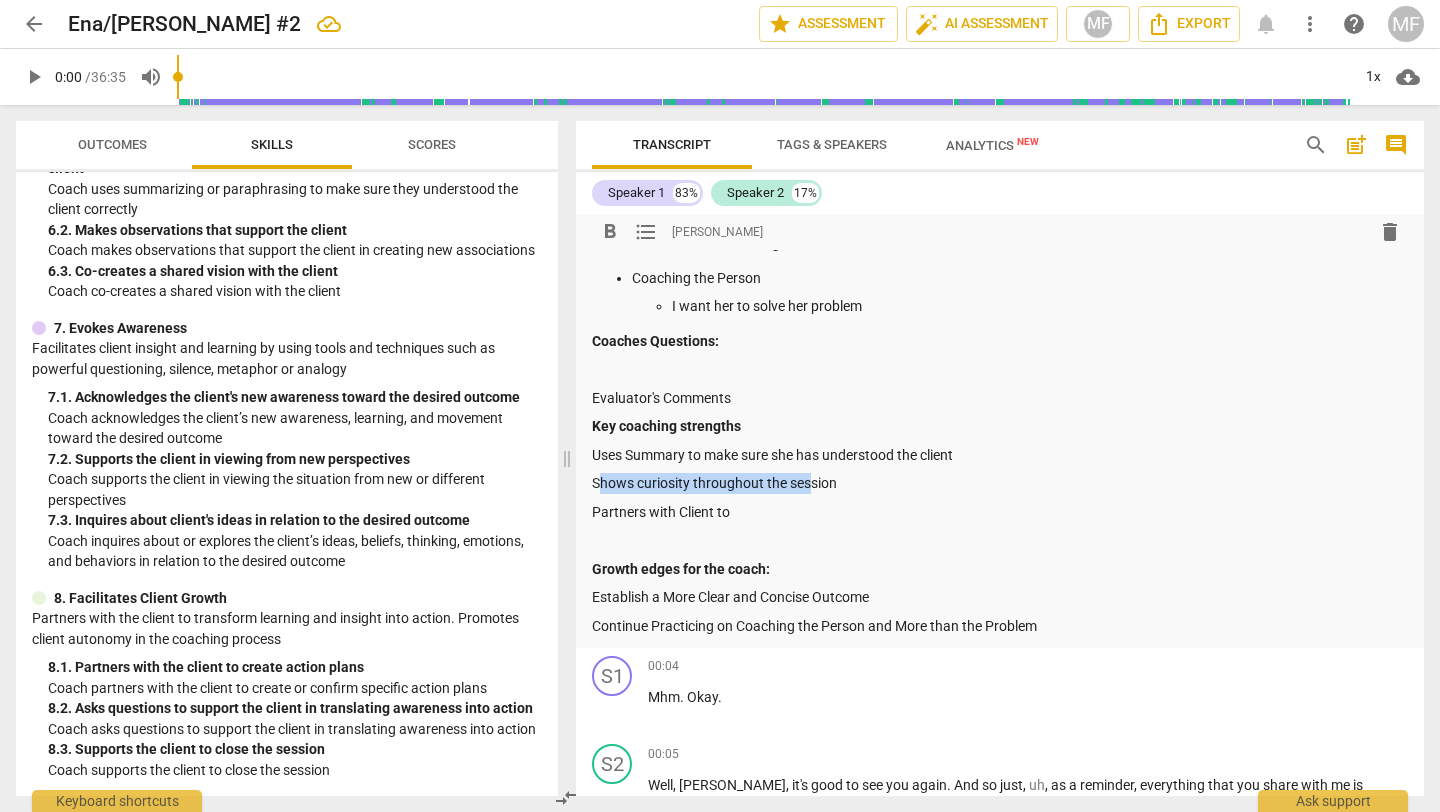 drag, startPoint x: 600, startPoint y: 480, endPoint x: 807, endPoint y: 479, distance: 207.00241 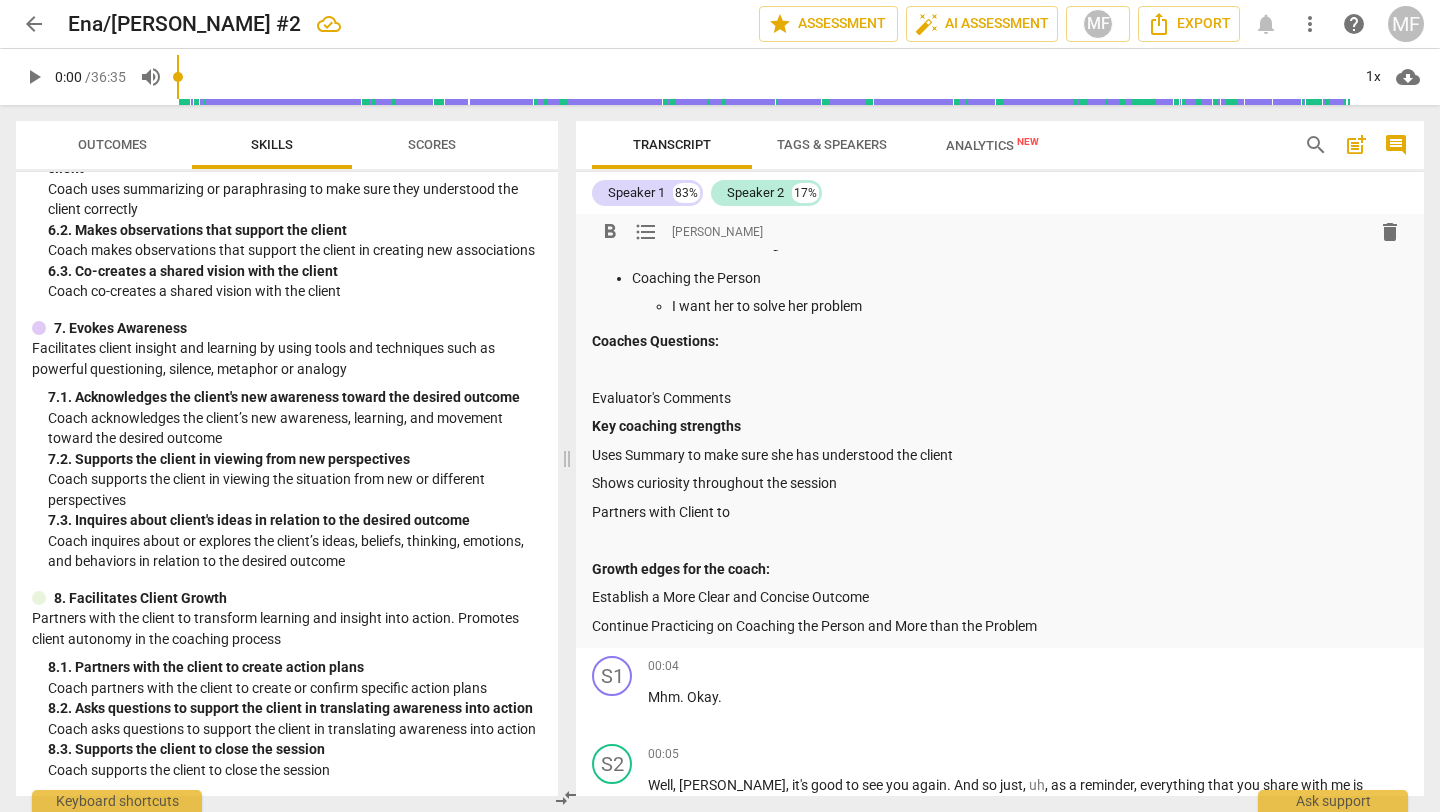 click on "Partners with Client to" at bounding box center [1000, 512] 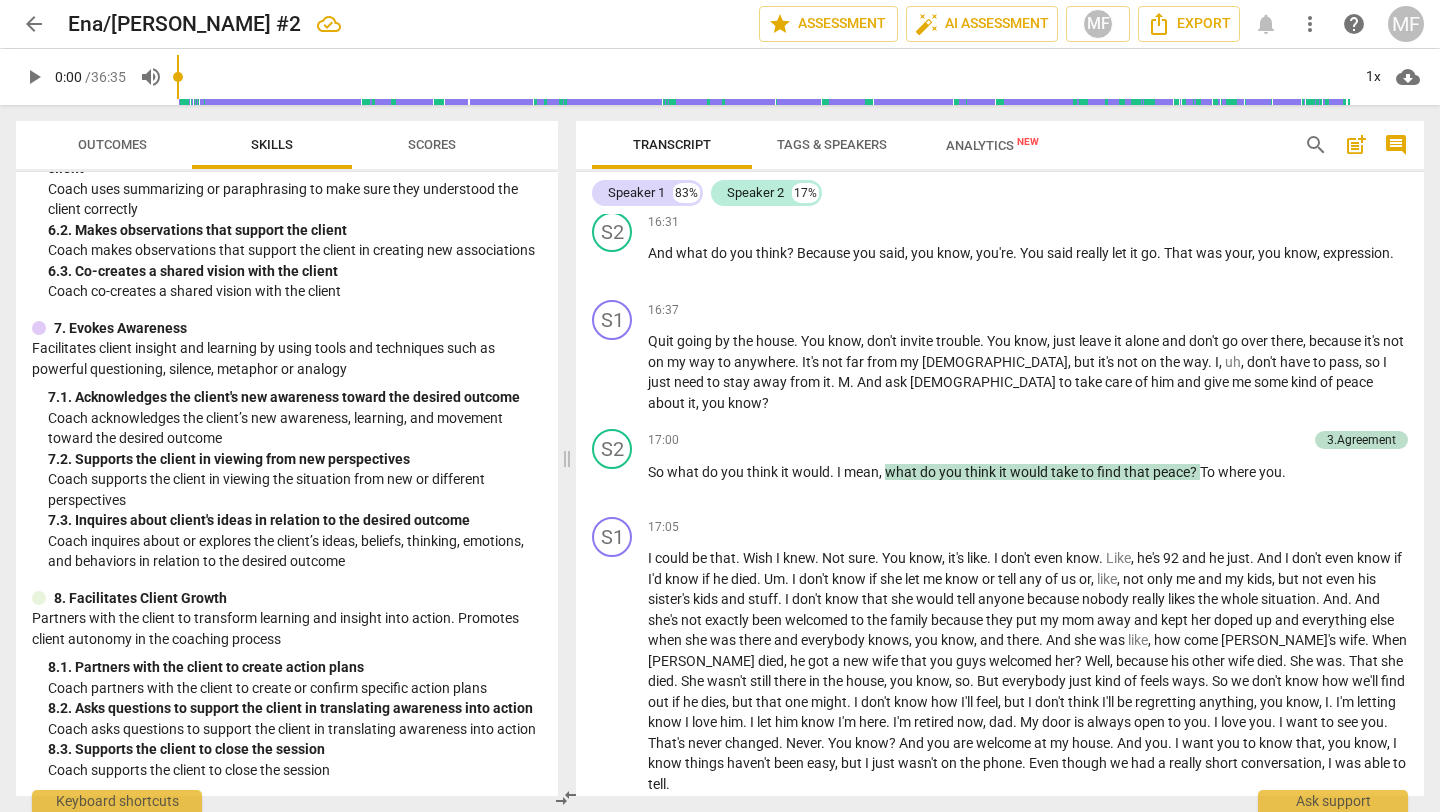 scroll, scrollTop: 6358, scrollLeft: 0, axis: vertical 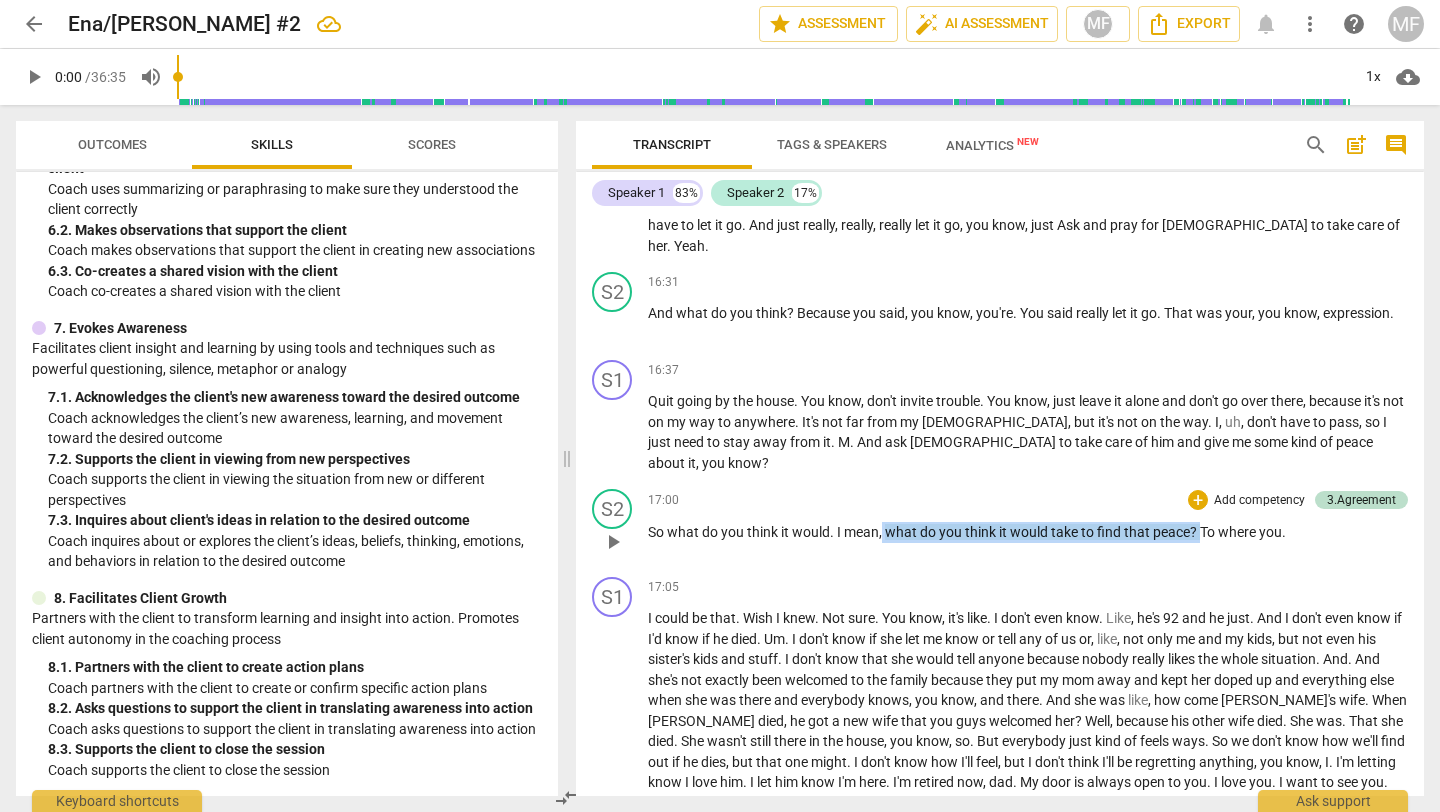 drag, startPoint x: 883, startPoint y: 492, endPoint x: 1198, endPoint y: 492, distance: 315 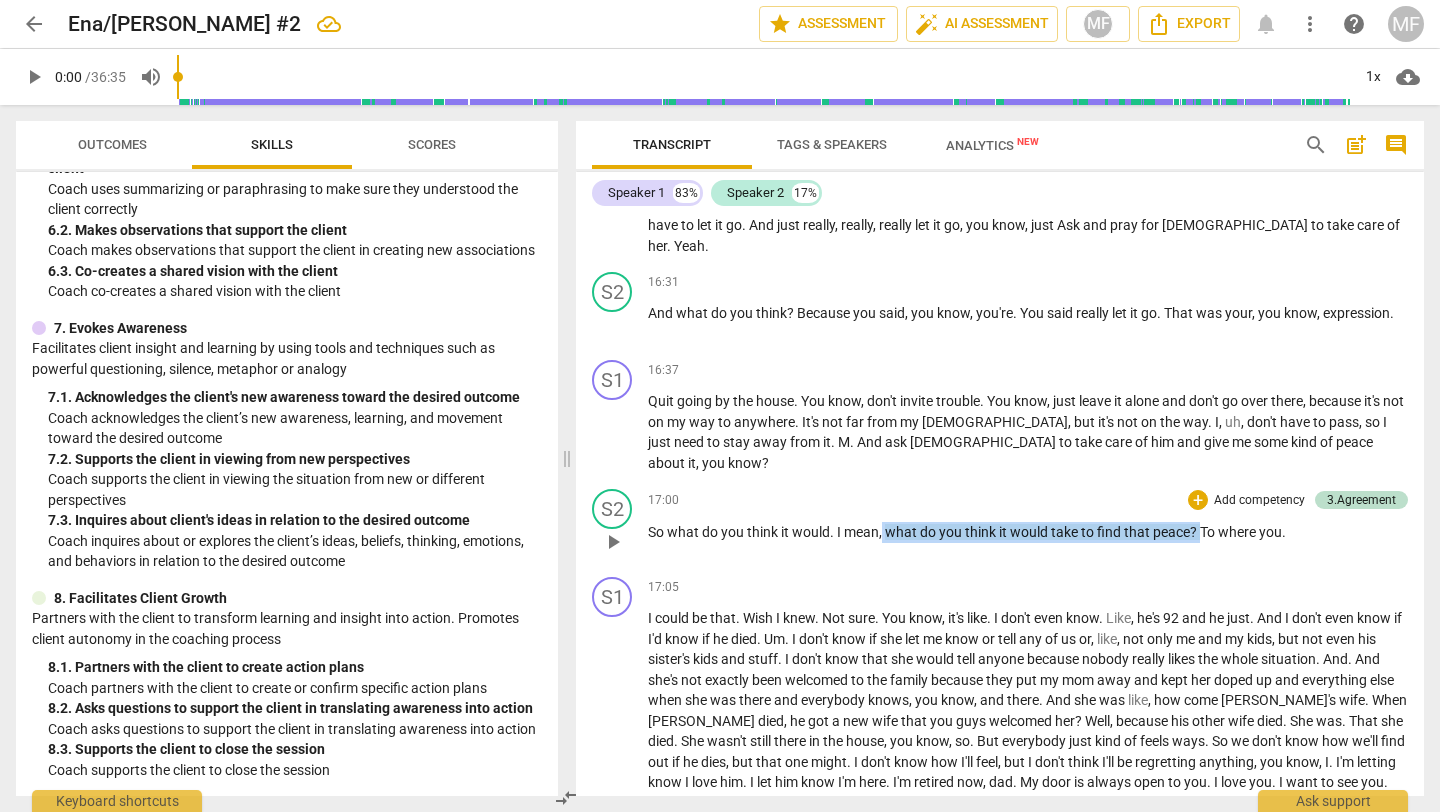 click on "So   what   do   you   think   it   would .   I   mean ,   what   do   you   think   it   would   take   to   find   that   peace ?   To   where   you ." at bounding box center (1028, 532) 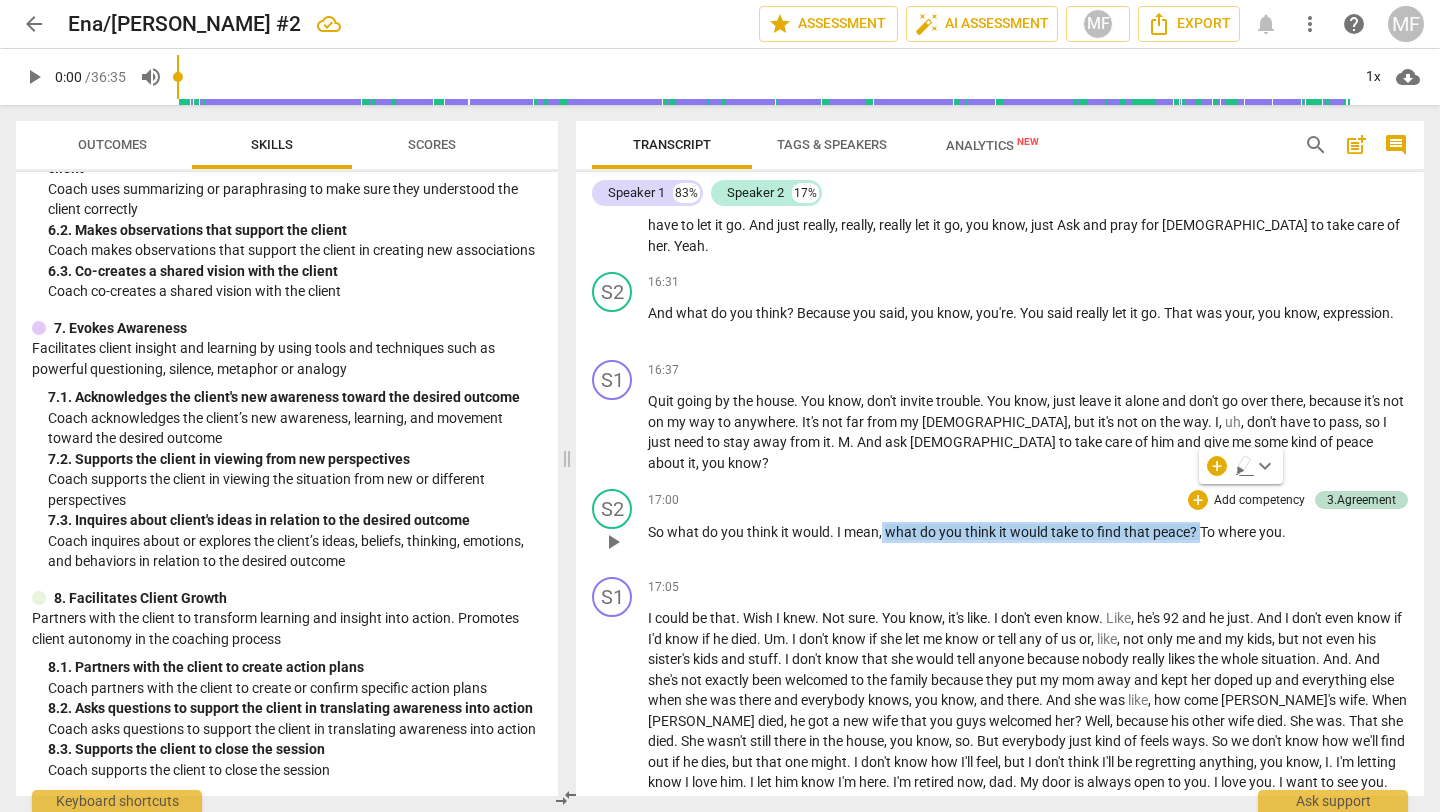 click on "17:00 + Add competency 3.Agreement keyboard_arrow_right" at bounding box center [1028, 500] 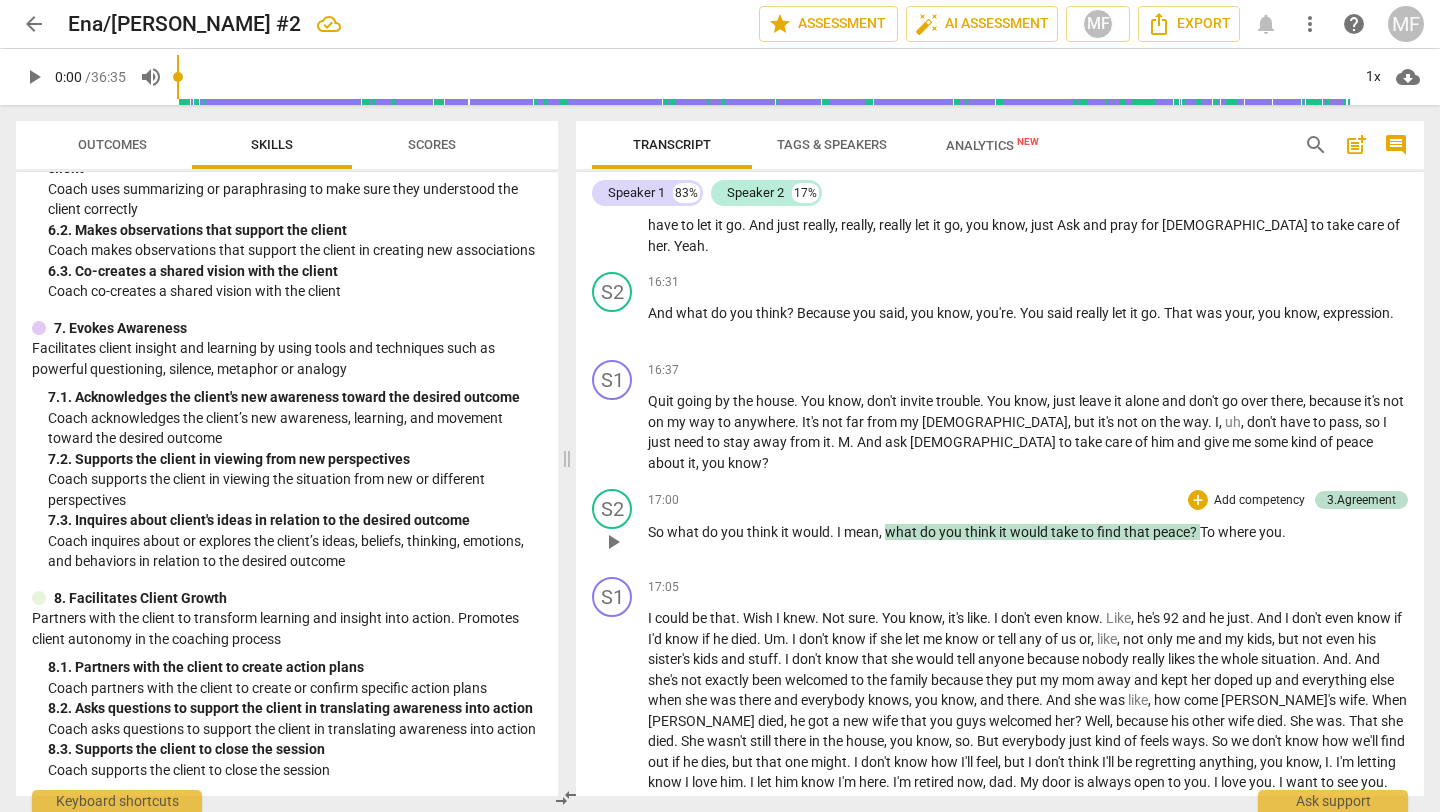 click on "S2 play_arrow pause 17:00 + Add competency 3.Agreement keyboard_arrow_right So   what   do   you   think   it   would .   I   mean ,   what   do   you   think   it   would   take   to   find   that   peace ?   To   where   you . 3.Agreement [PERSON_NAME] 22:21 [DATE] 1. Invites the client to identify outcome" at bounding box center [1000, 525] 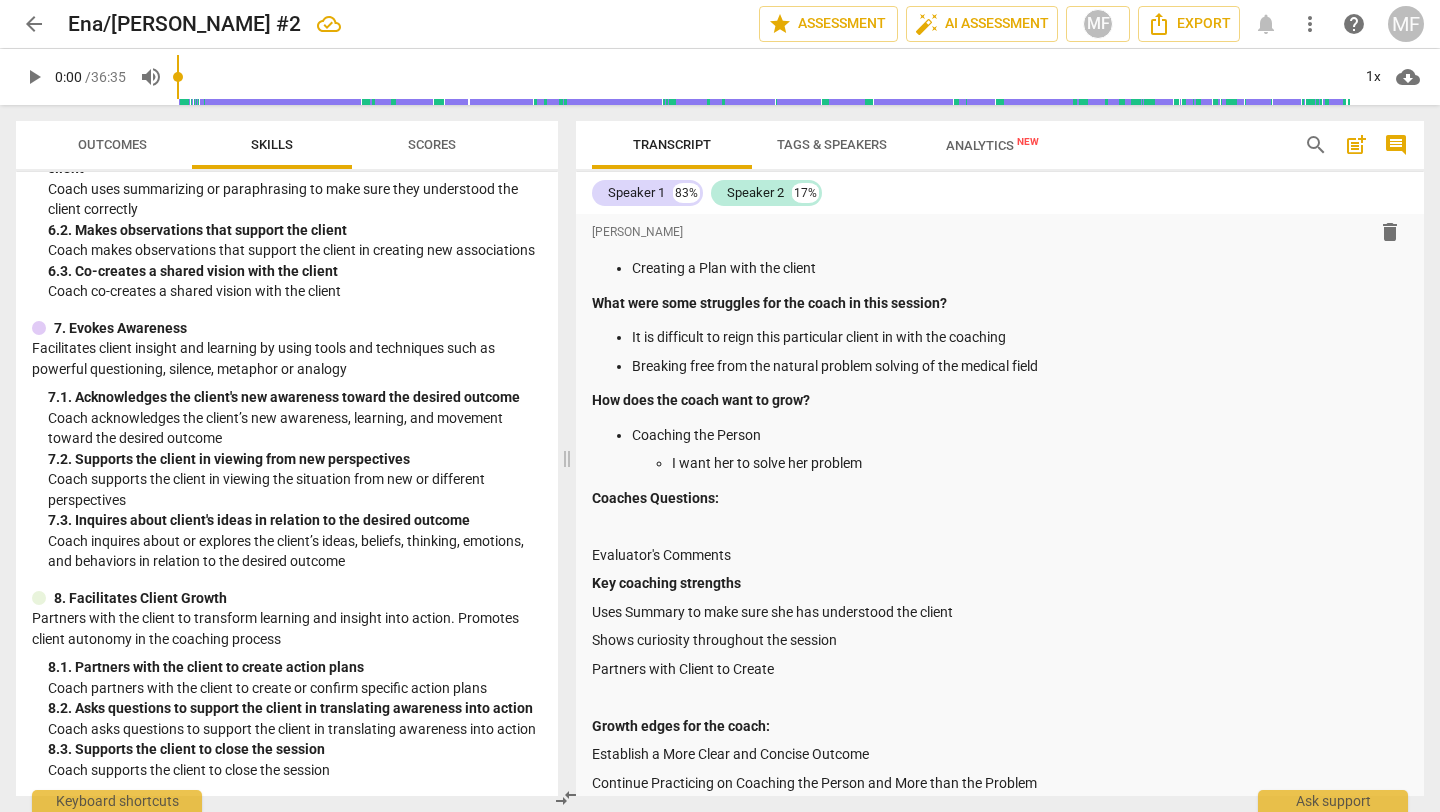 scroll, scrollTop: 318, scrollLeft: 0, axis: vertical 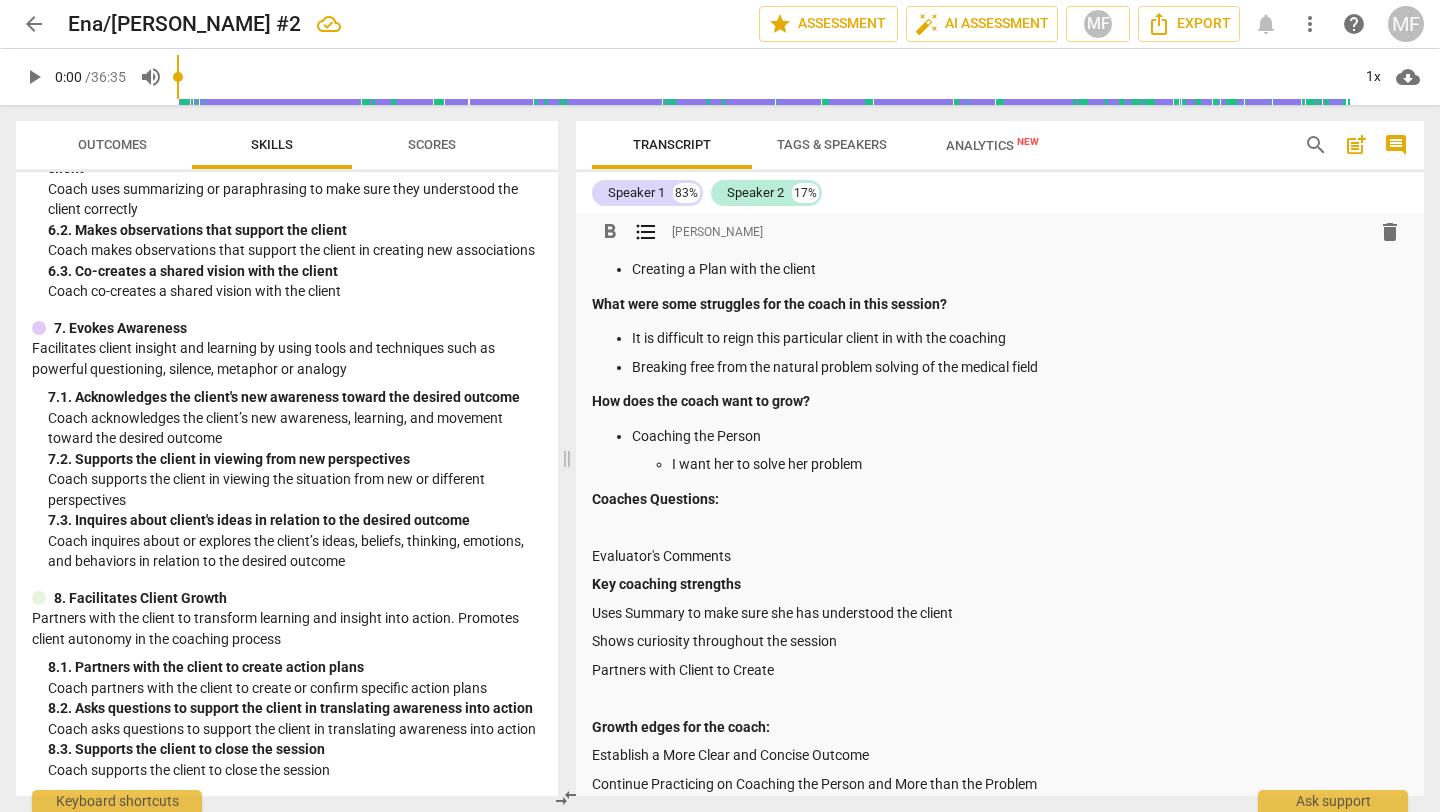 click on "I want her to solve her problem" at bounding box center [1040, 464] 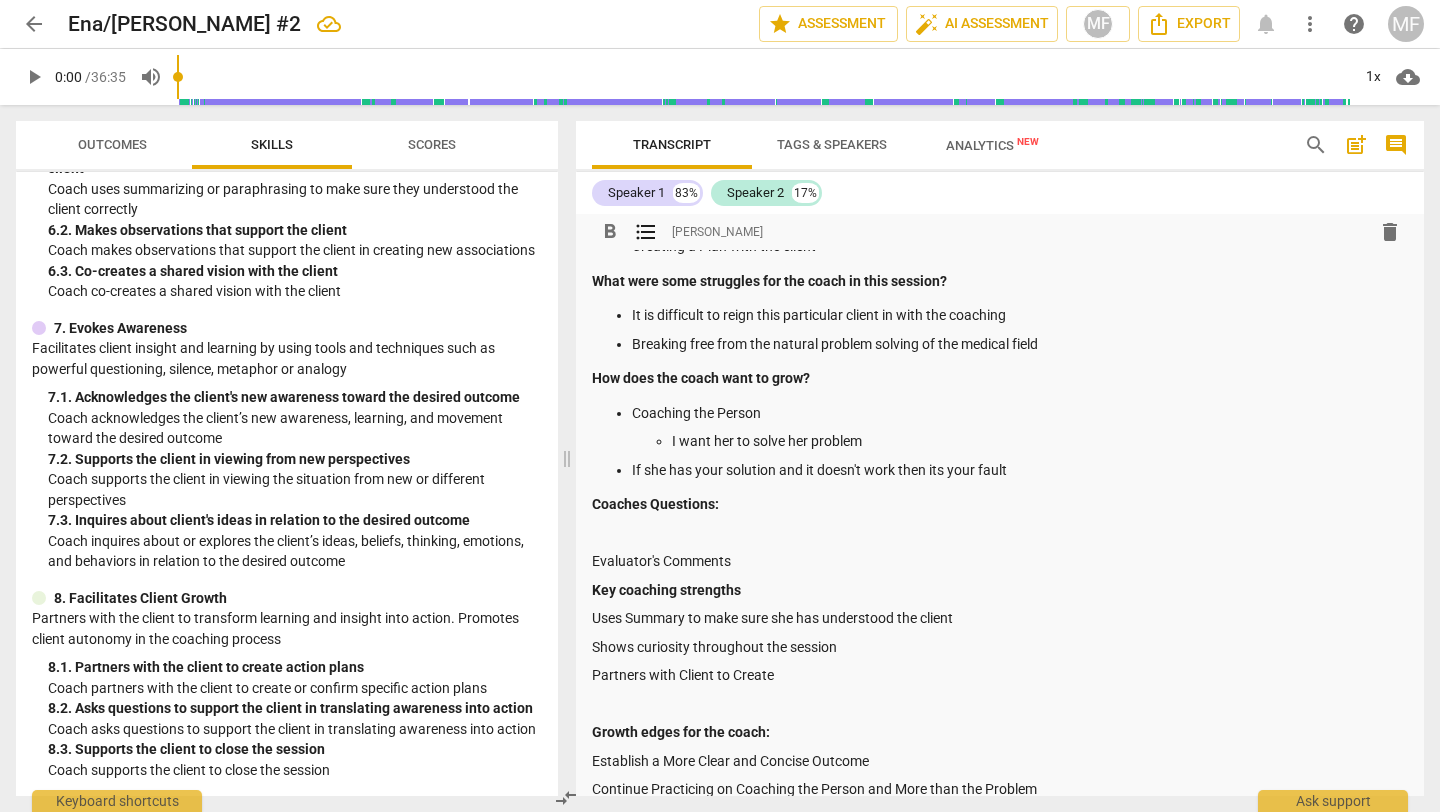 scroll, scrollTop: 358, scrollLeft: 0, axis: vertical 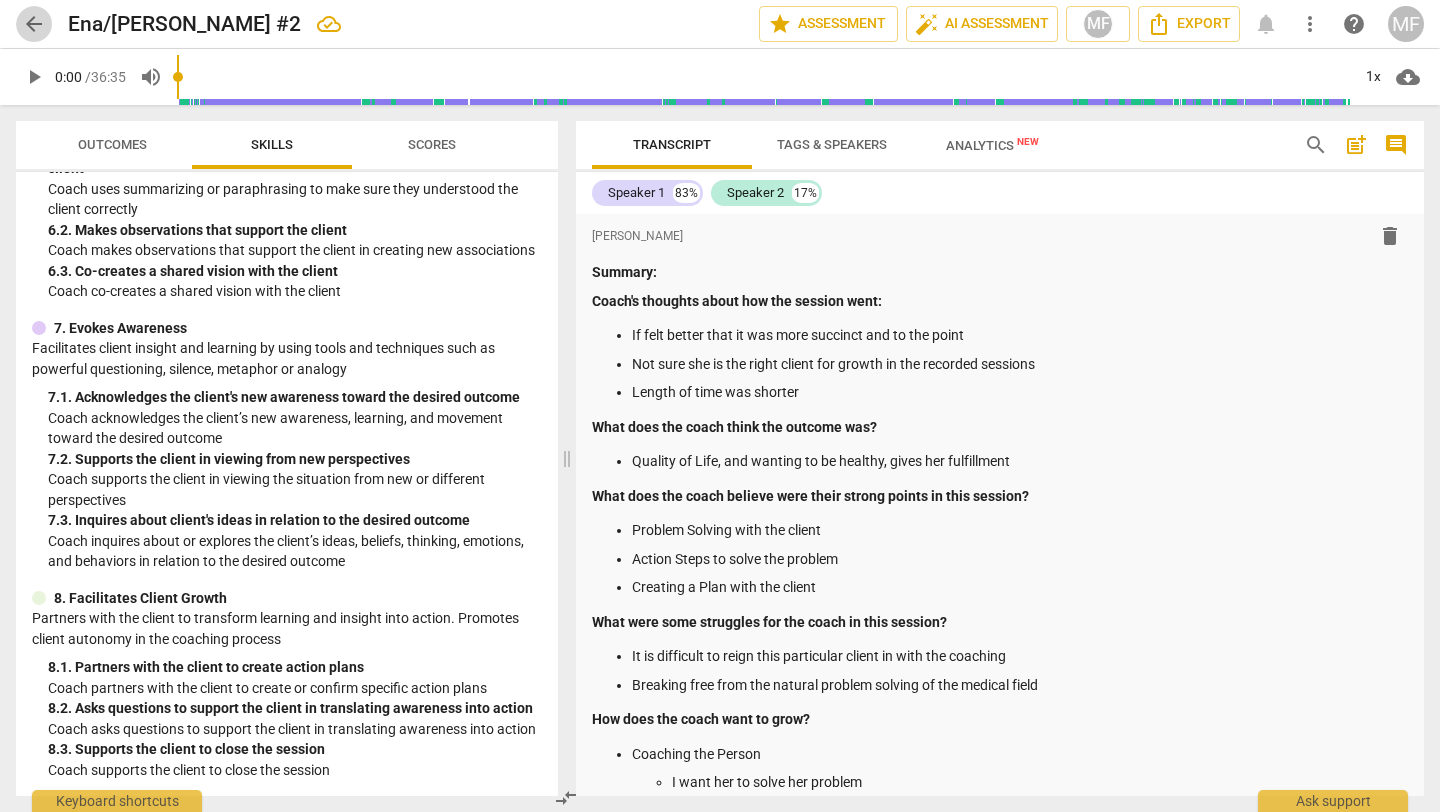 click on "arrow_back" at bounding box center [34, 24] 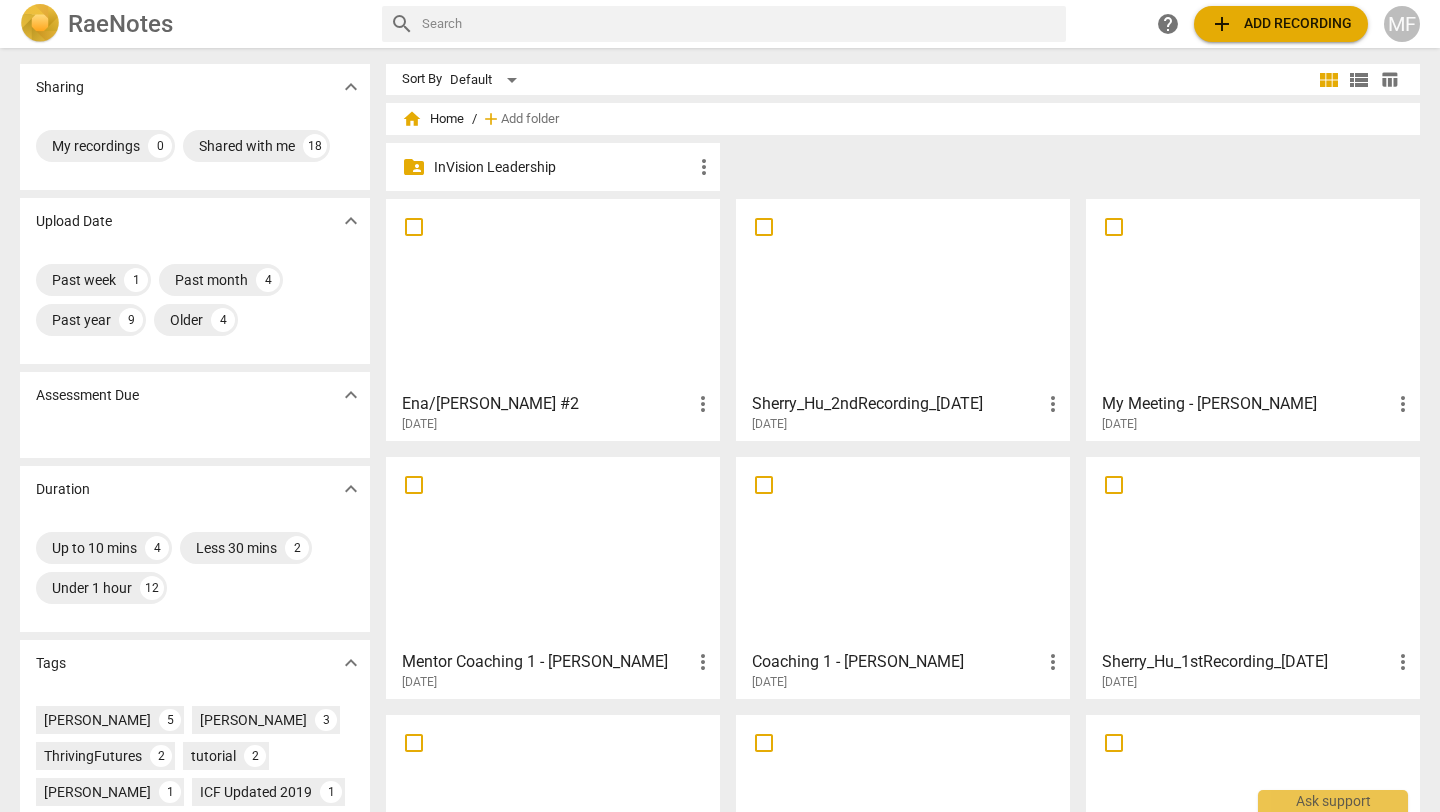 click on "folder_shared InVision Leadership more_vert" at bounding box center [911, 171] 